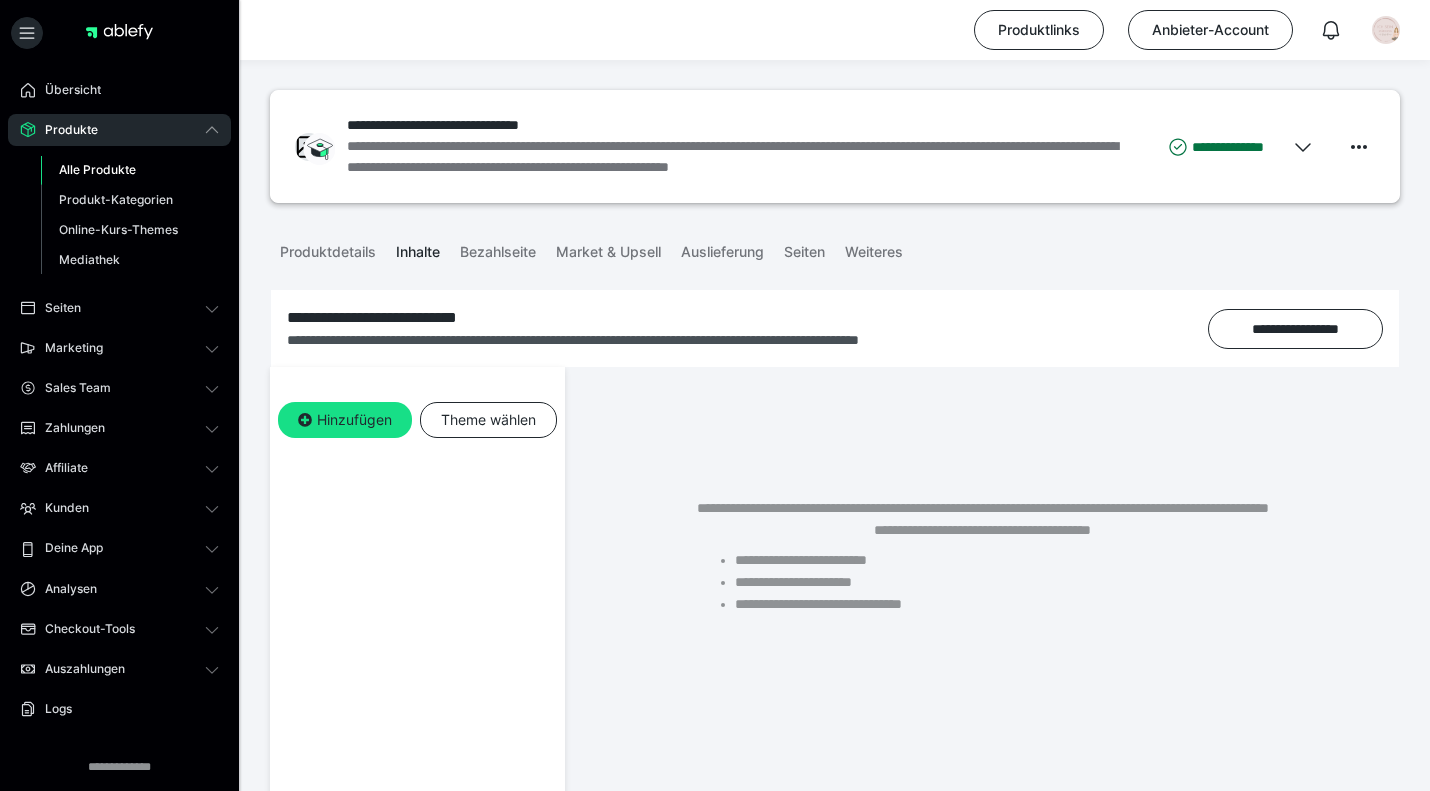 scroll, scrollTop: 252, scrollLeft: 0, axis: vertical 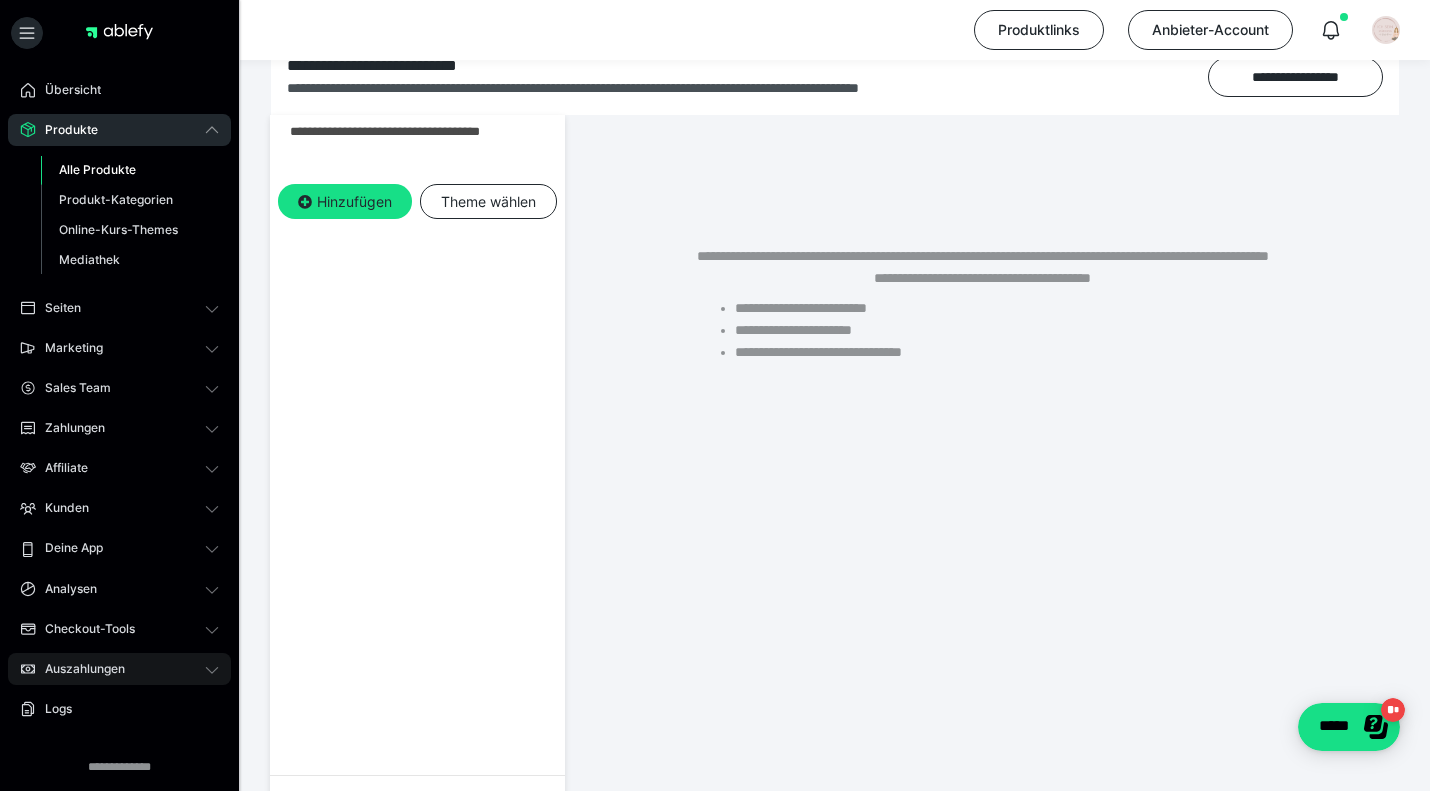 click on "Auszahlungen" at bounding box center (78, 669) 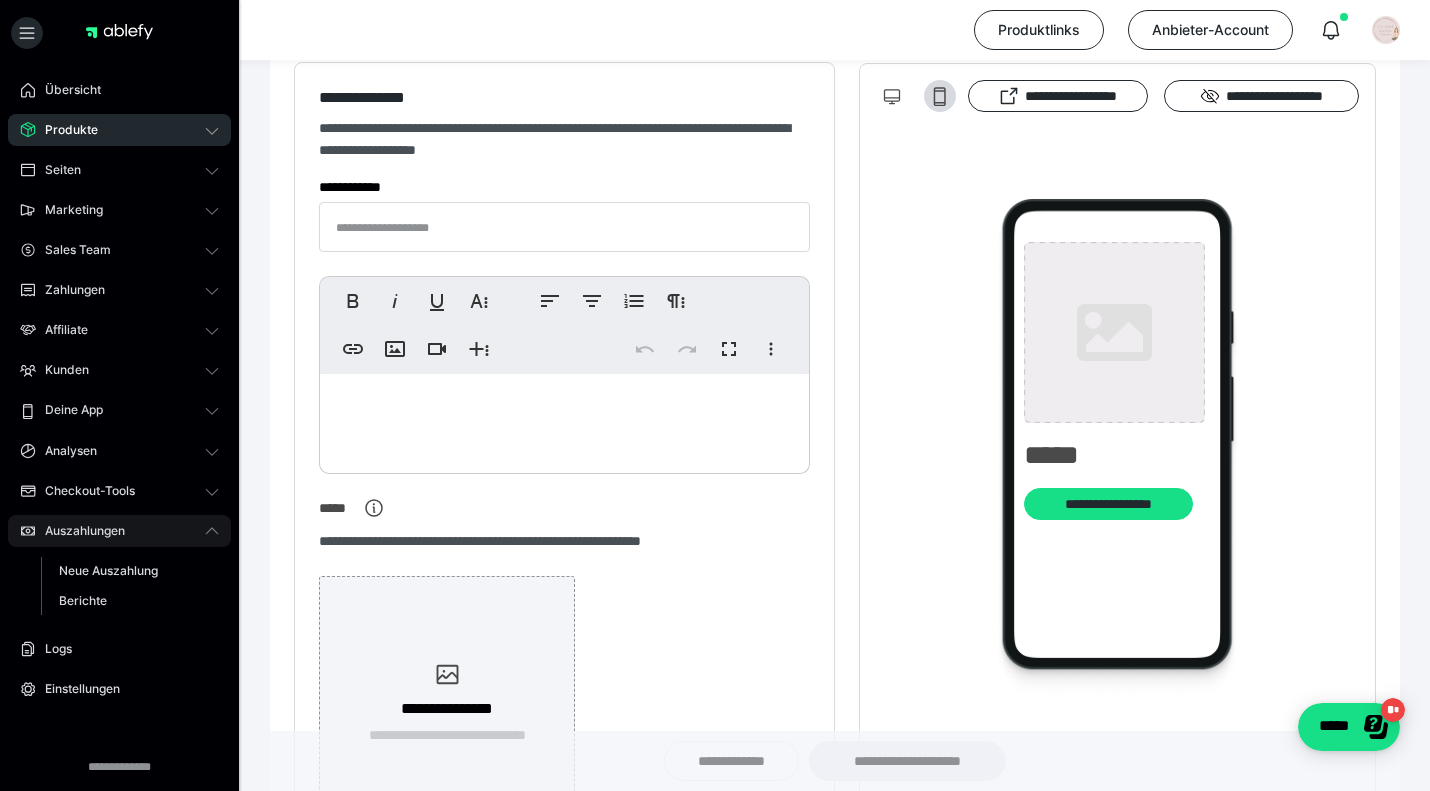 type on "**********" 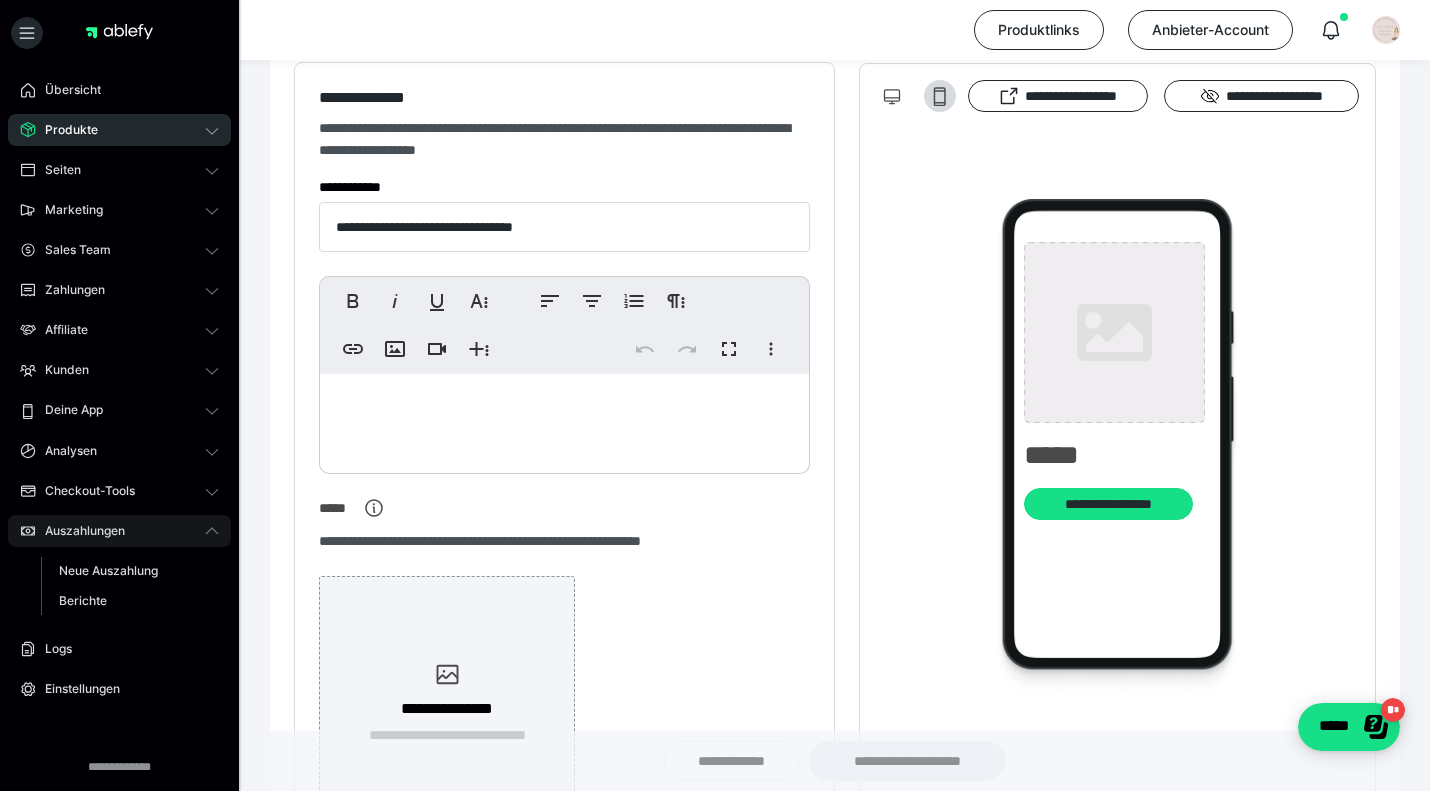 type on "**********" 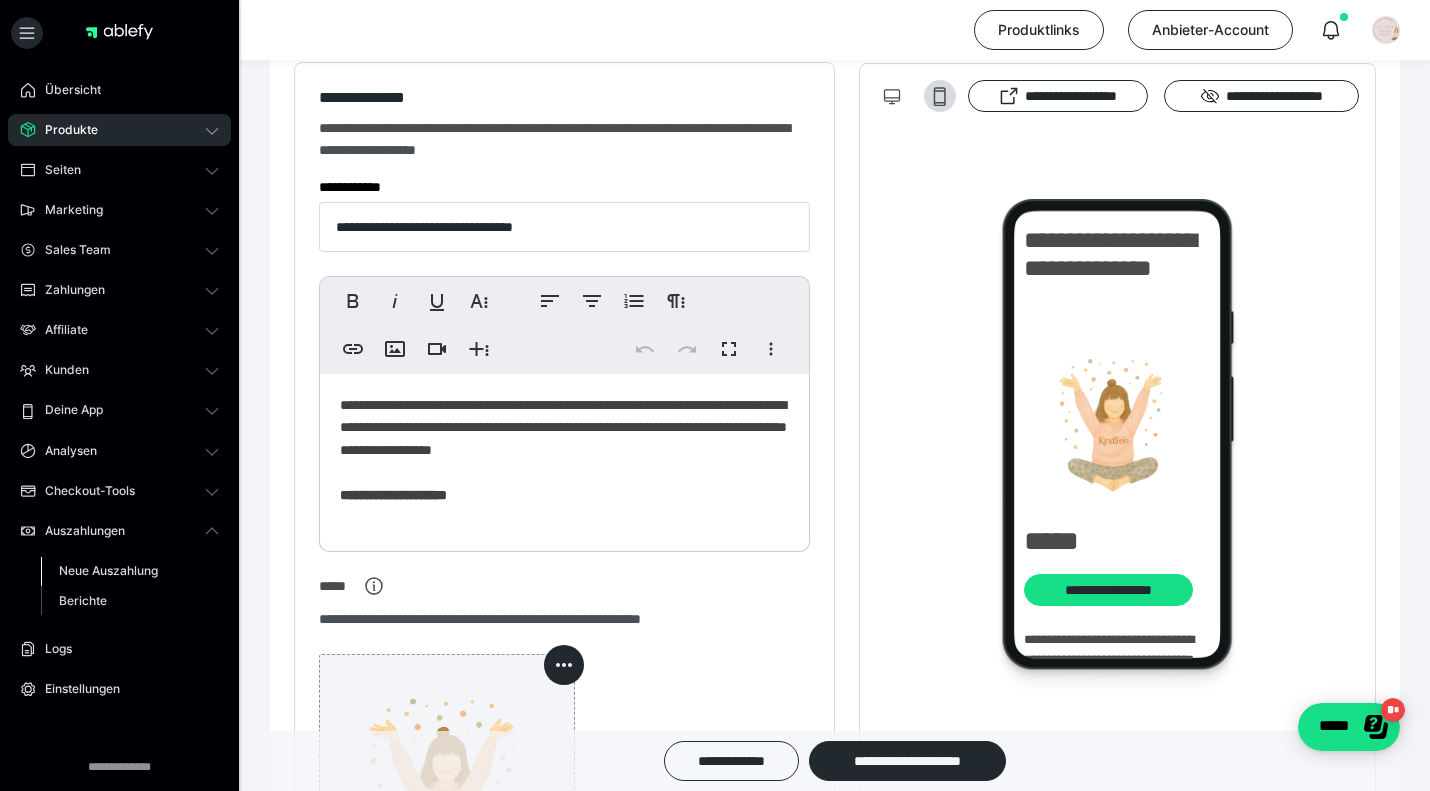 click on "Neue Auszahlung" at bounding box center [130, 571] 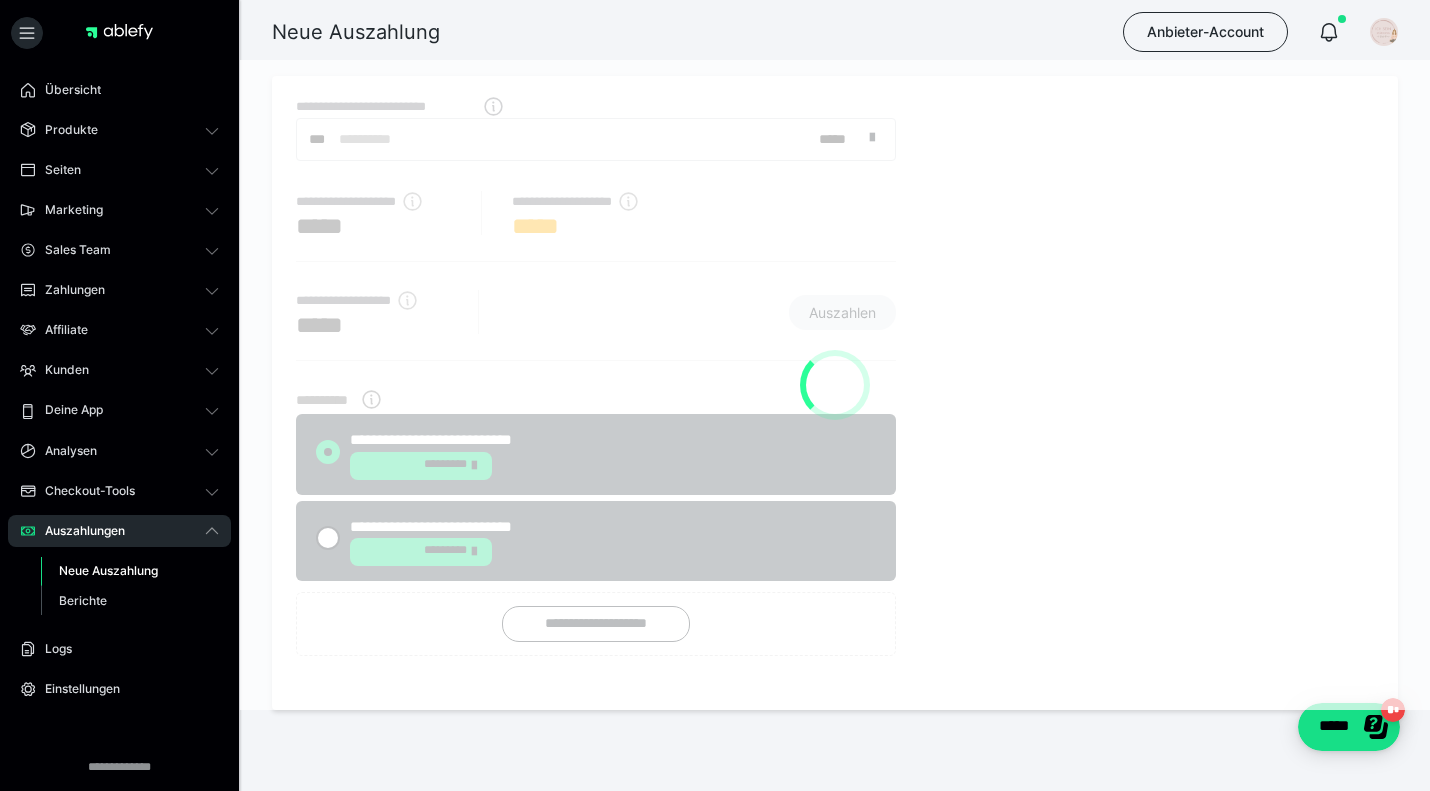 radio on "****" 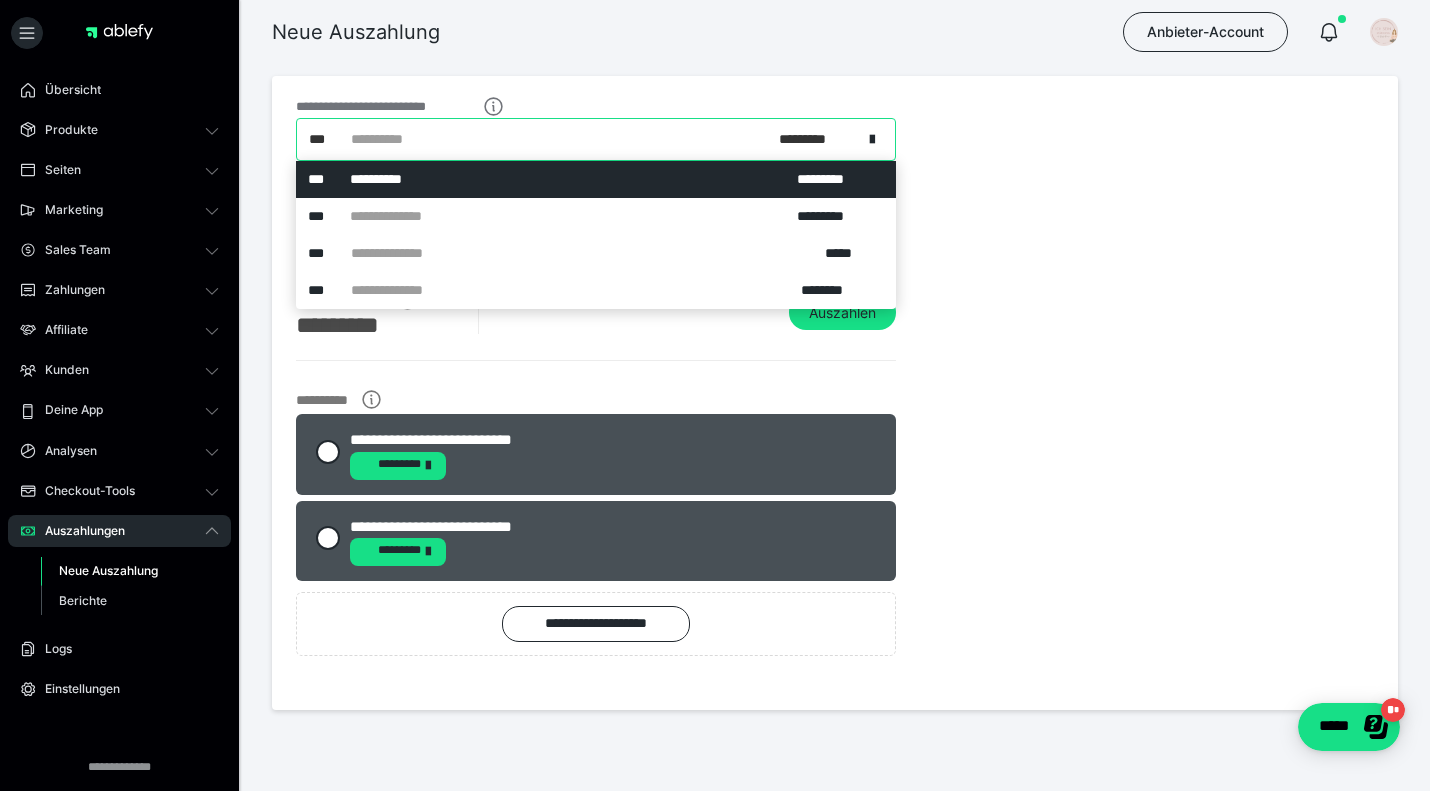 click on "**********" at bounding box center (587, 139) 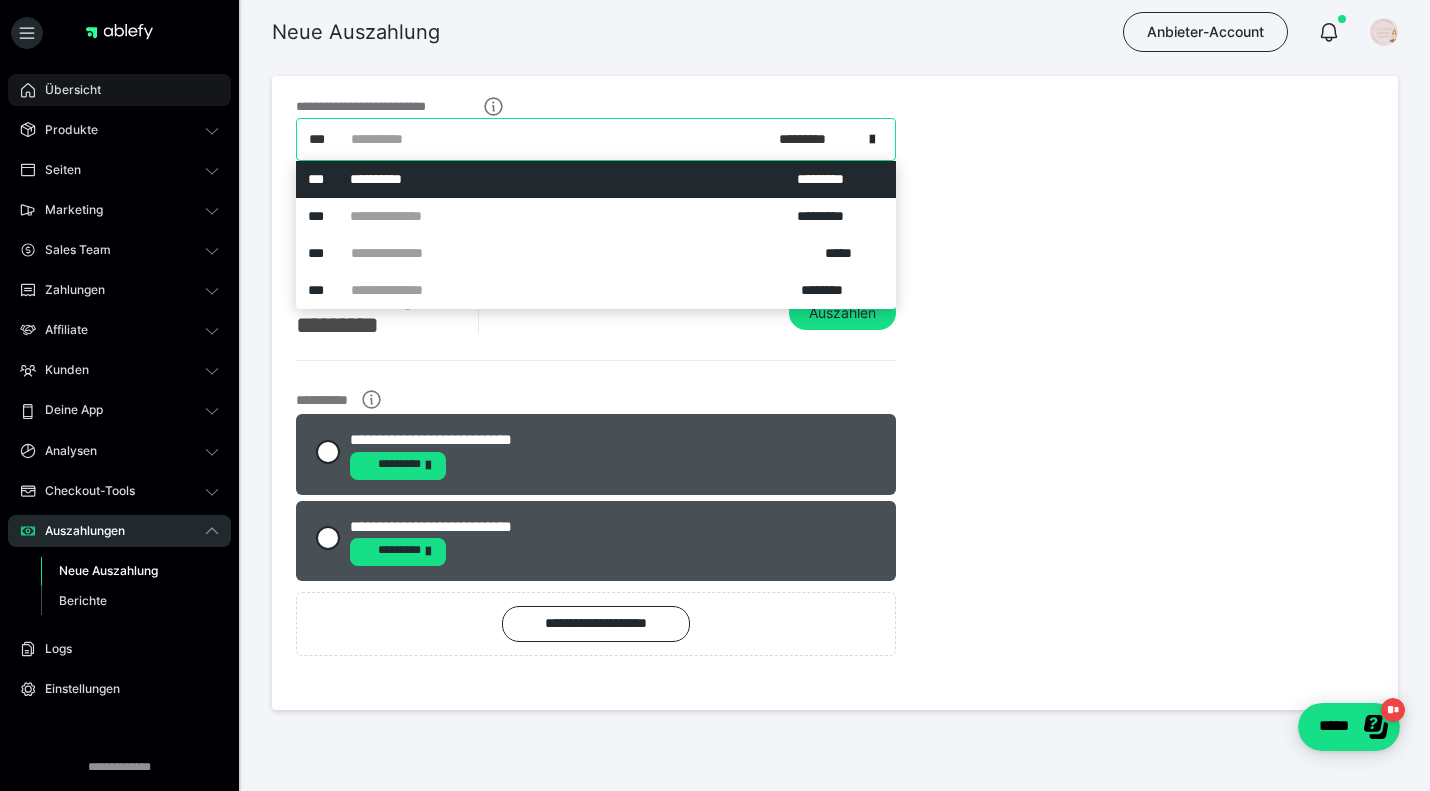 click on "Übersicht" at bounding box center [119, 90] 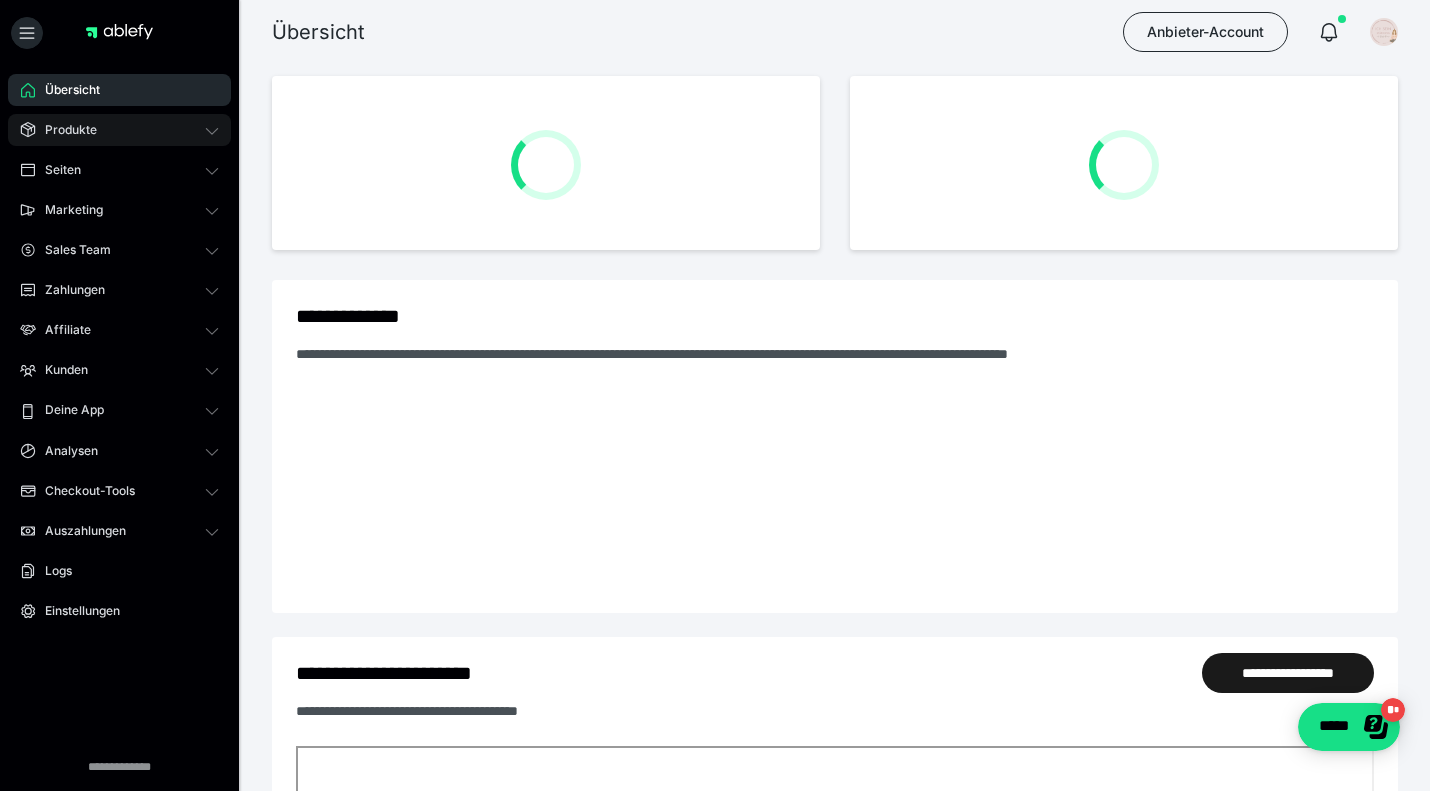 scroll, scrollTop: 0, scrollLeft: 0, axis: both 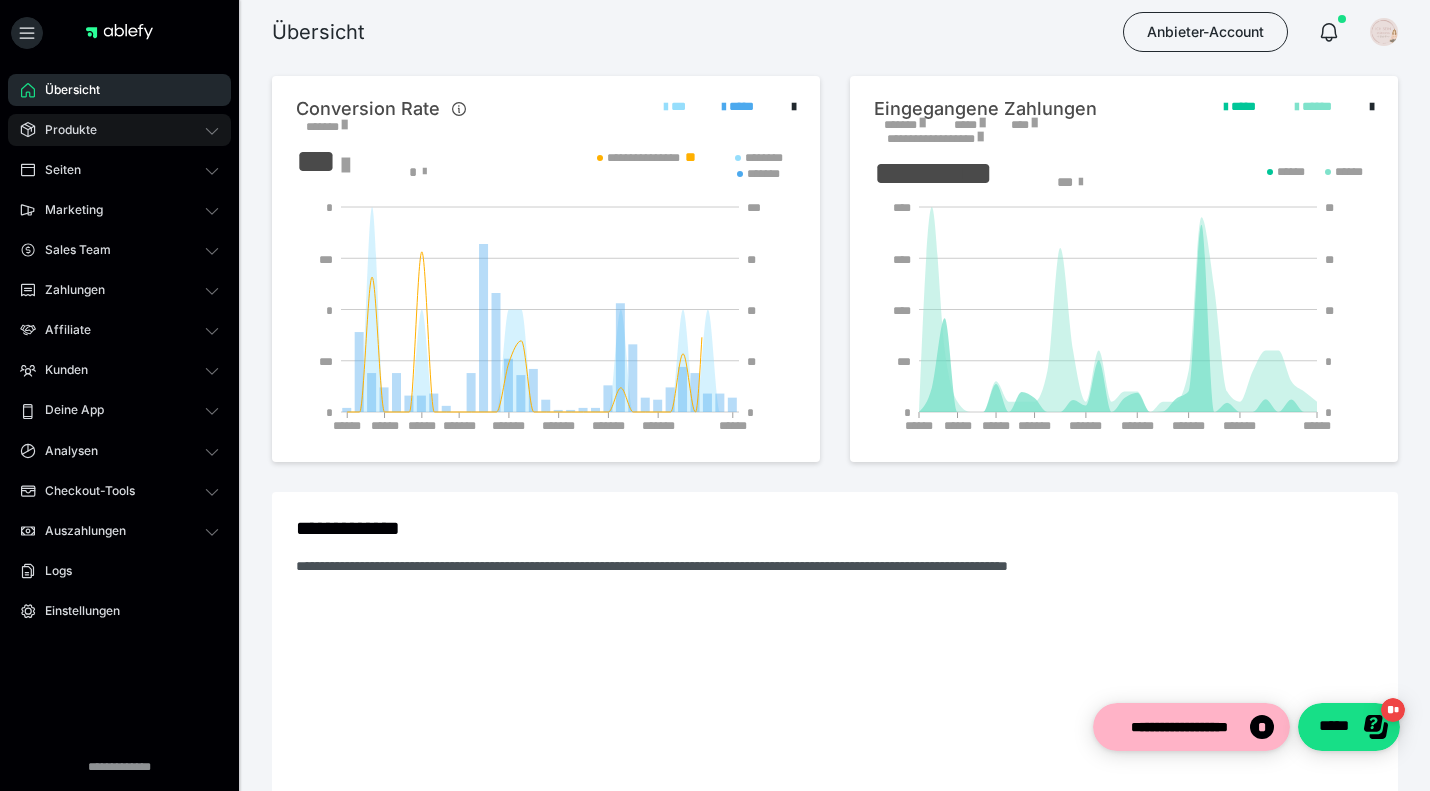 click on "Produkte" at bounding box center [64, 130] 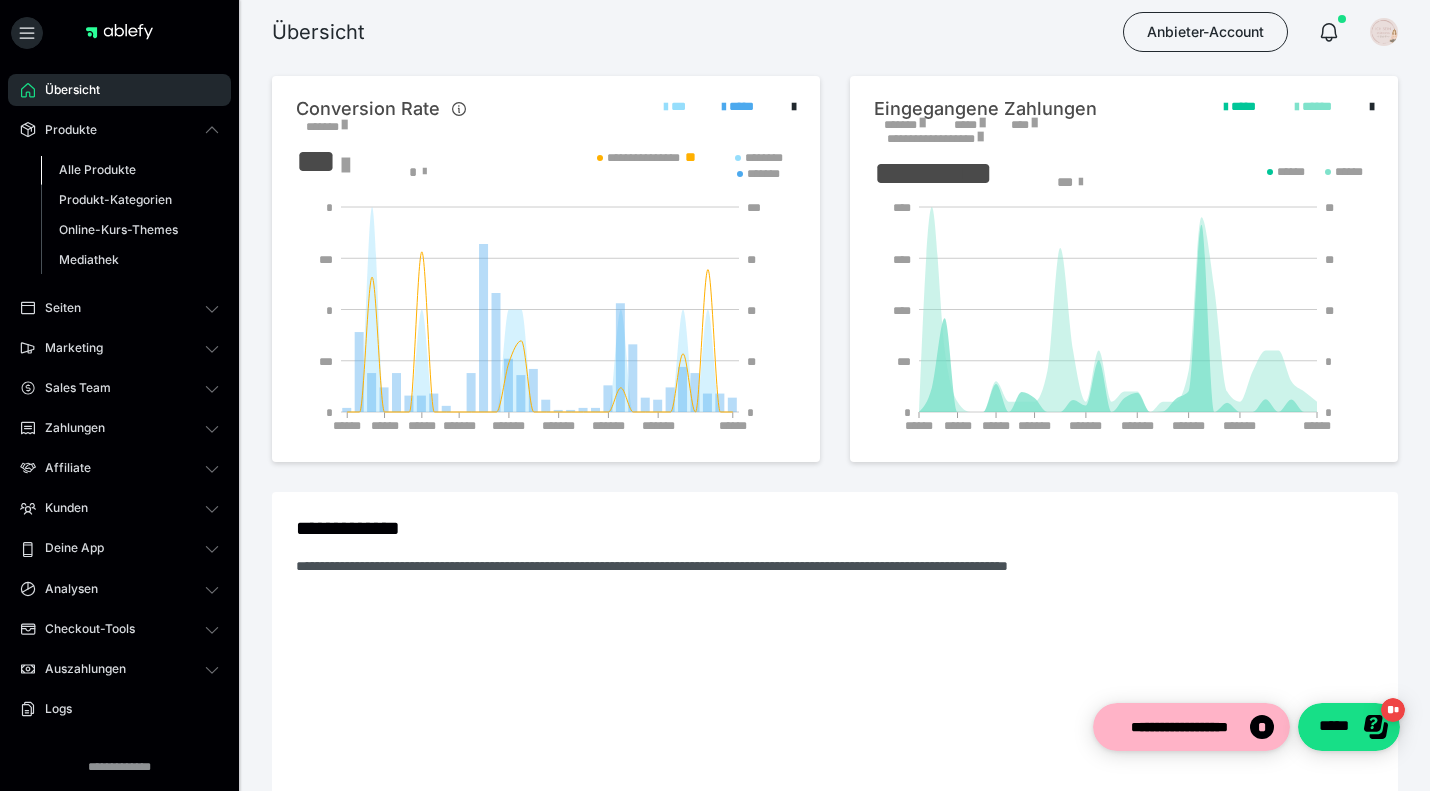 click on "Alle Produkte" at bounding box center [97, 169] 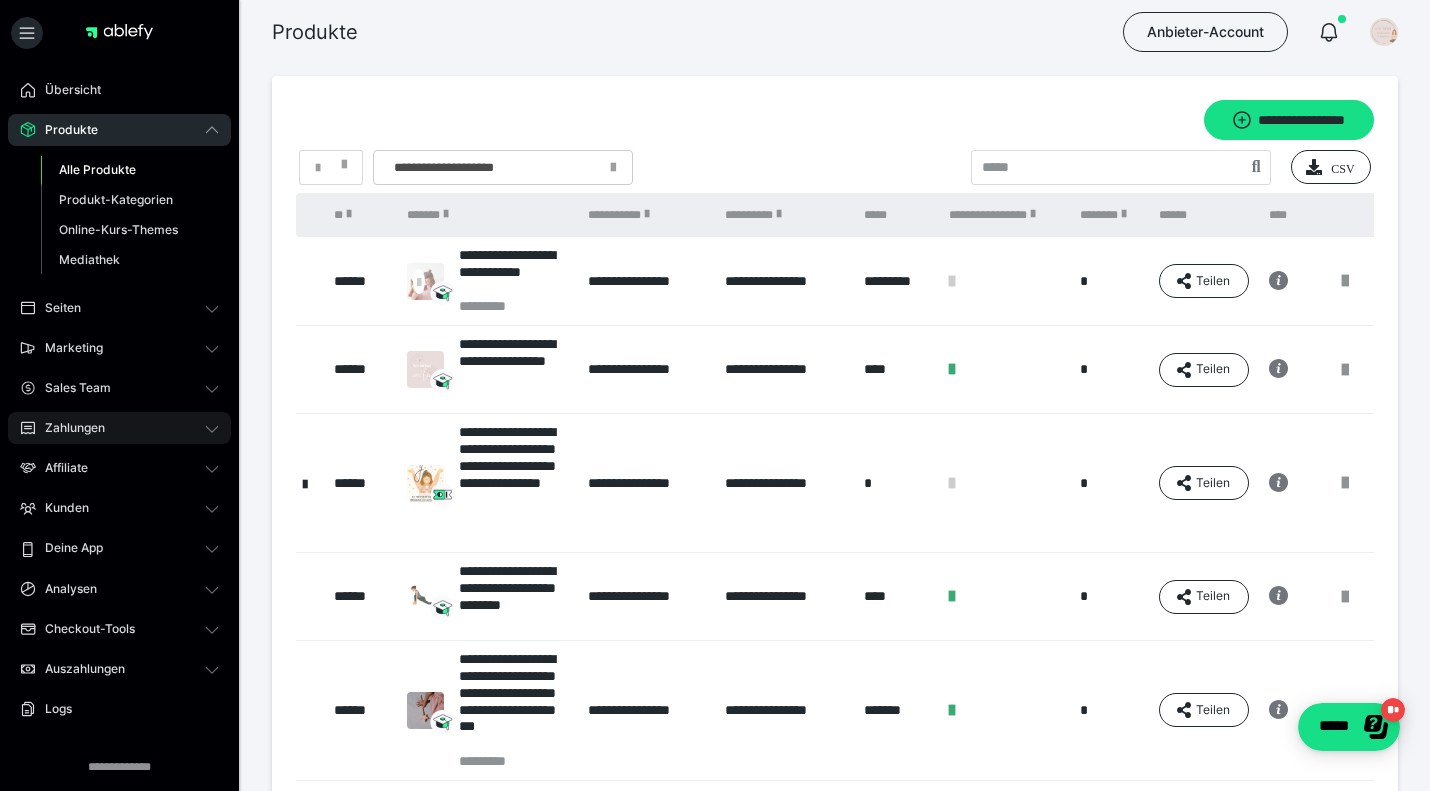 click on "Zahlungen" at bounding box center (119, 428) 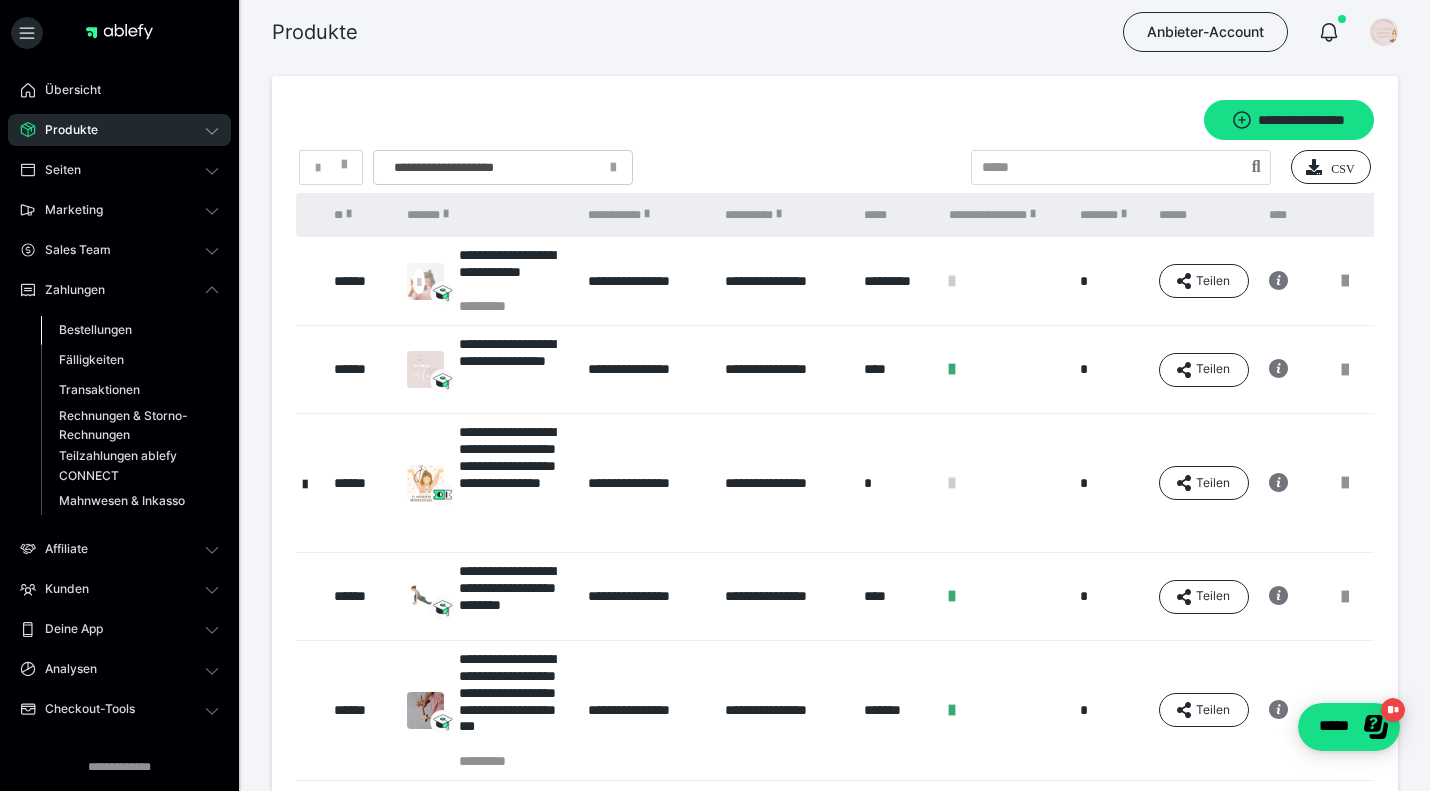click on "Bestellungen" at bounding box center (95, 329) 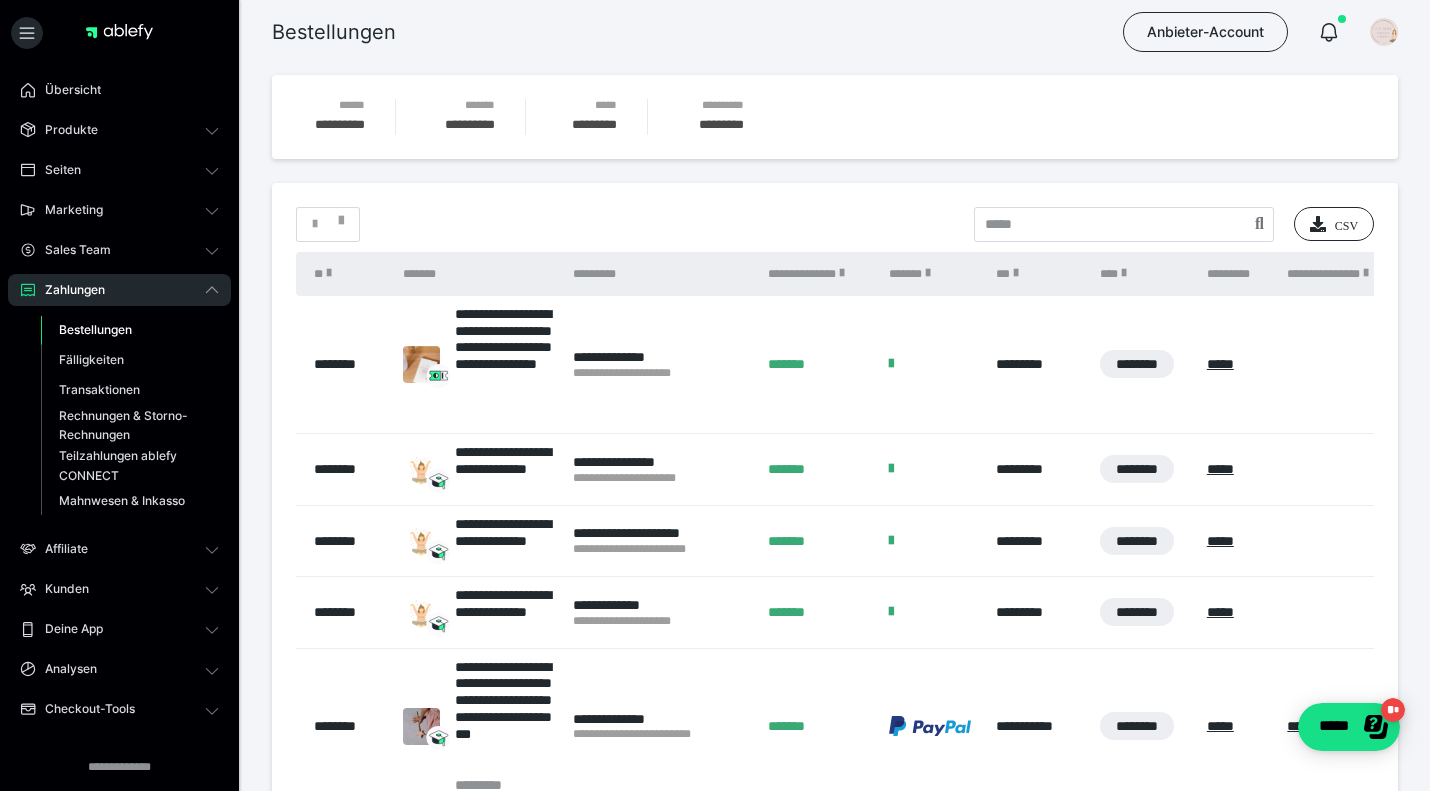 scroll, scrollTop: 274, scrollLeft: 0, axis: vertical 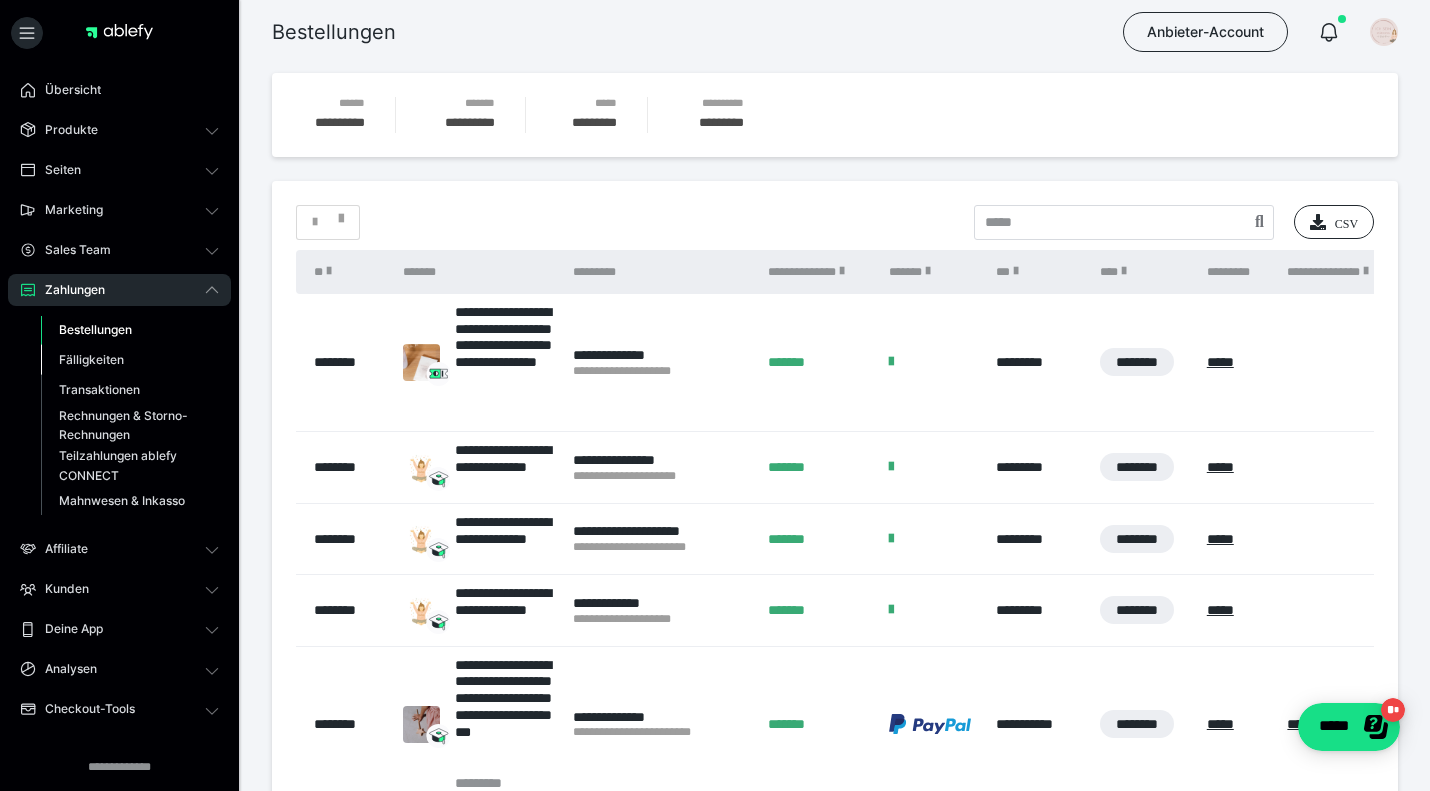 click on "Fälligkeiten" at bounding box center [91, 359] 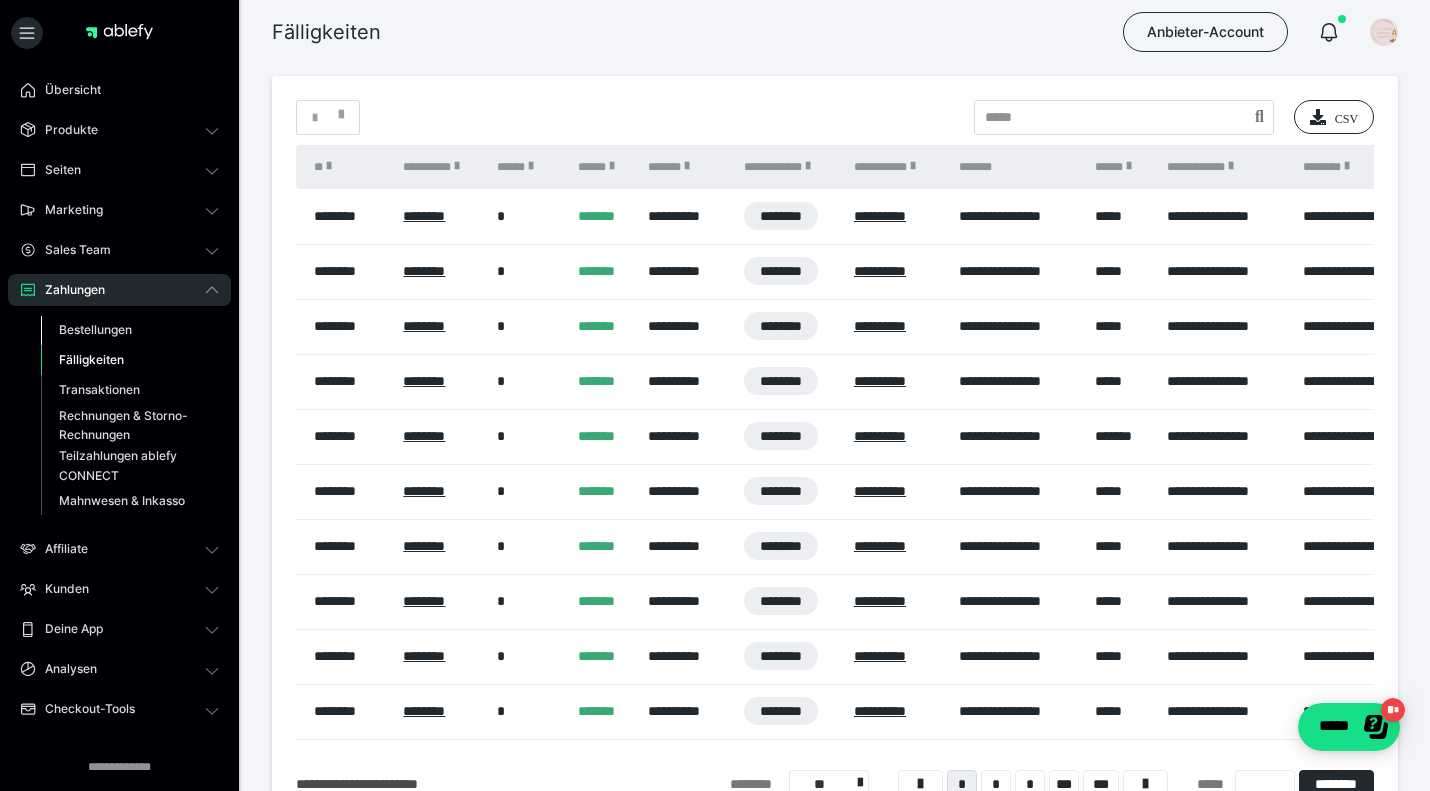 click on "Bestellungen" at bounding box center (95, 329) 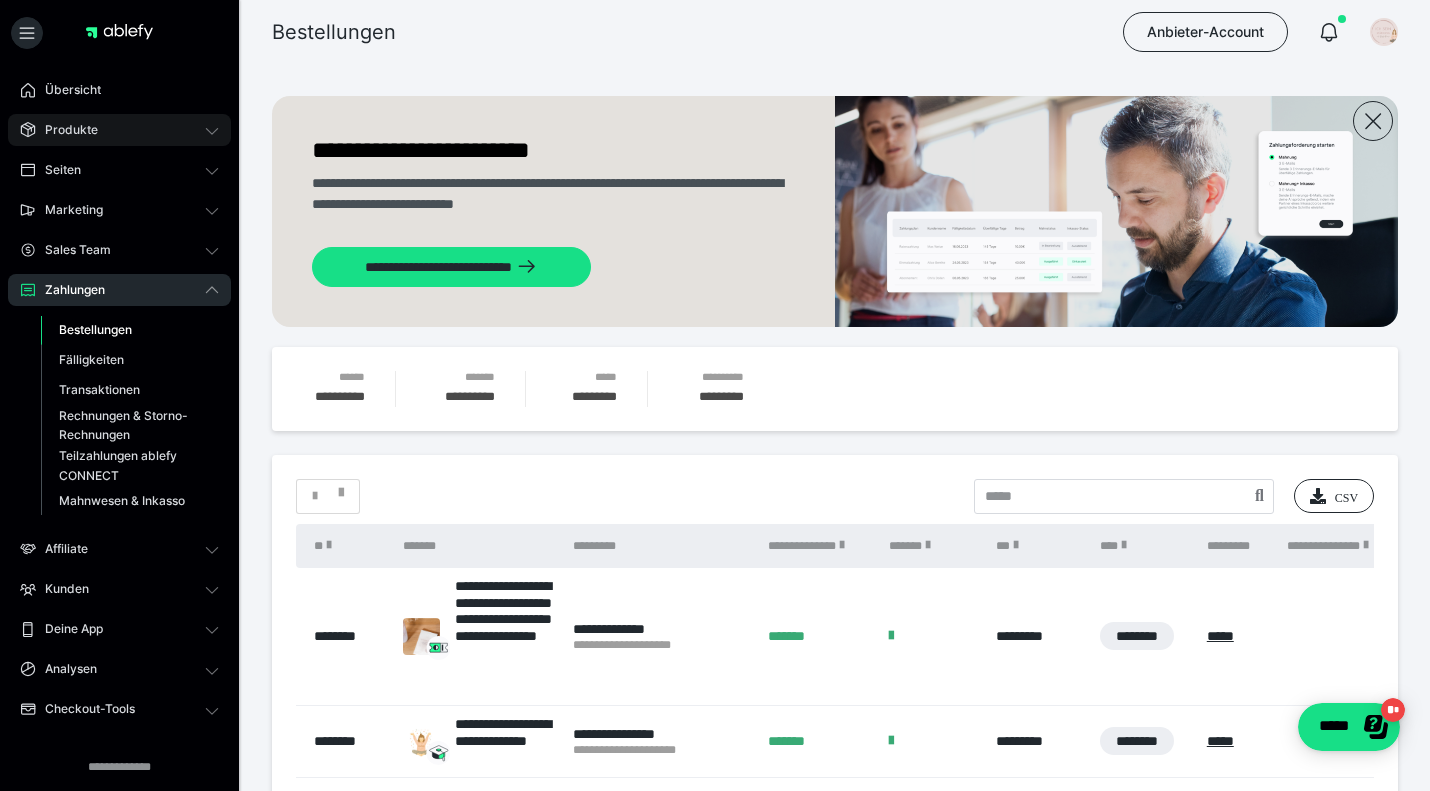 click on "Produkte" at bounding box center [64, 130] 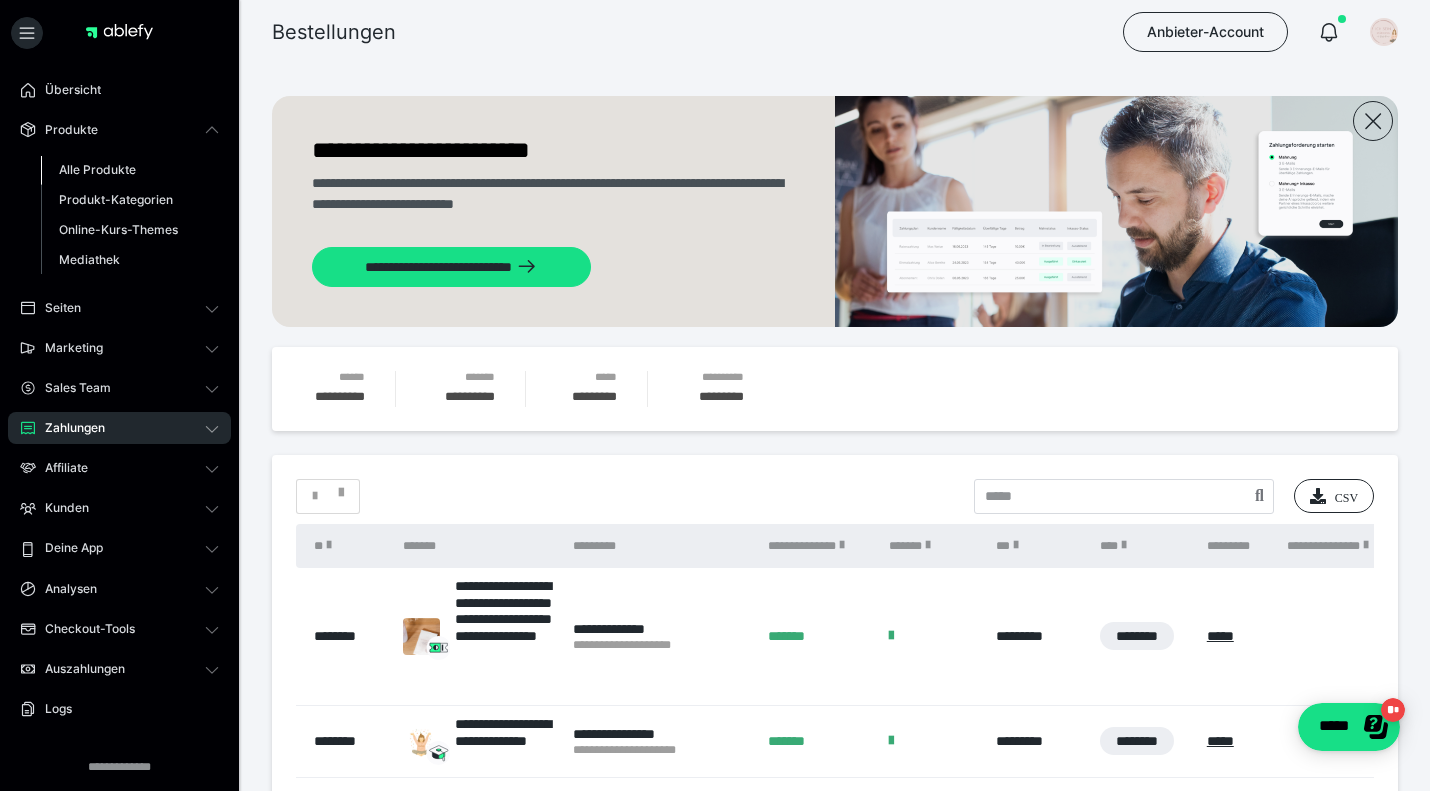 click on "Alle Produkte" at bounding box center [97, 169] 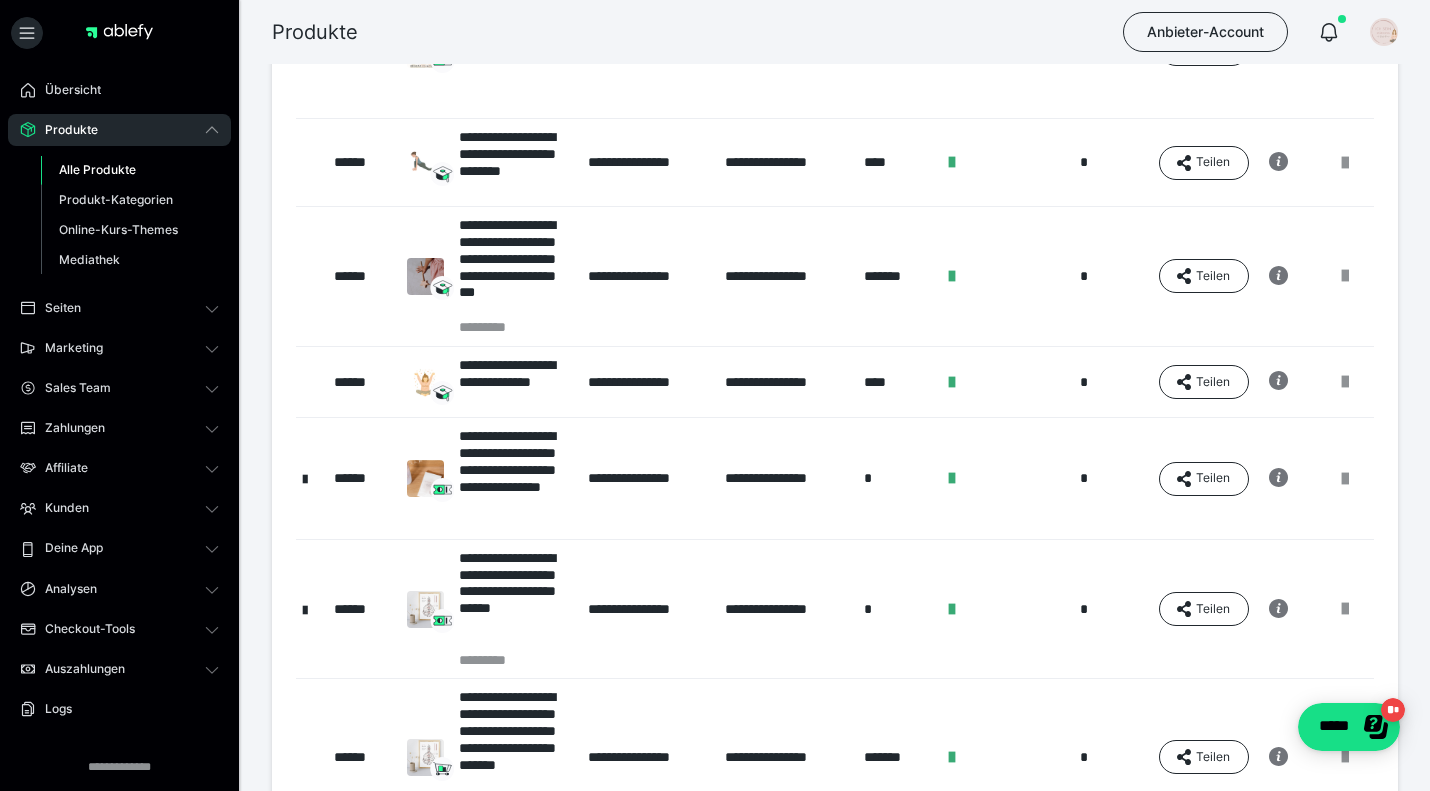 scroll, scrollTop: 437, scrollLeft: 0, axis: vertical 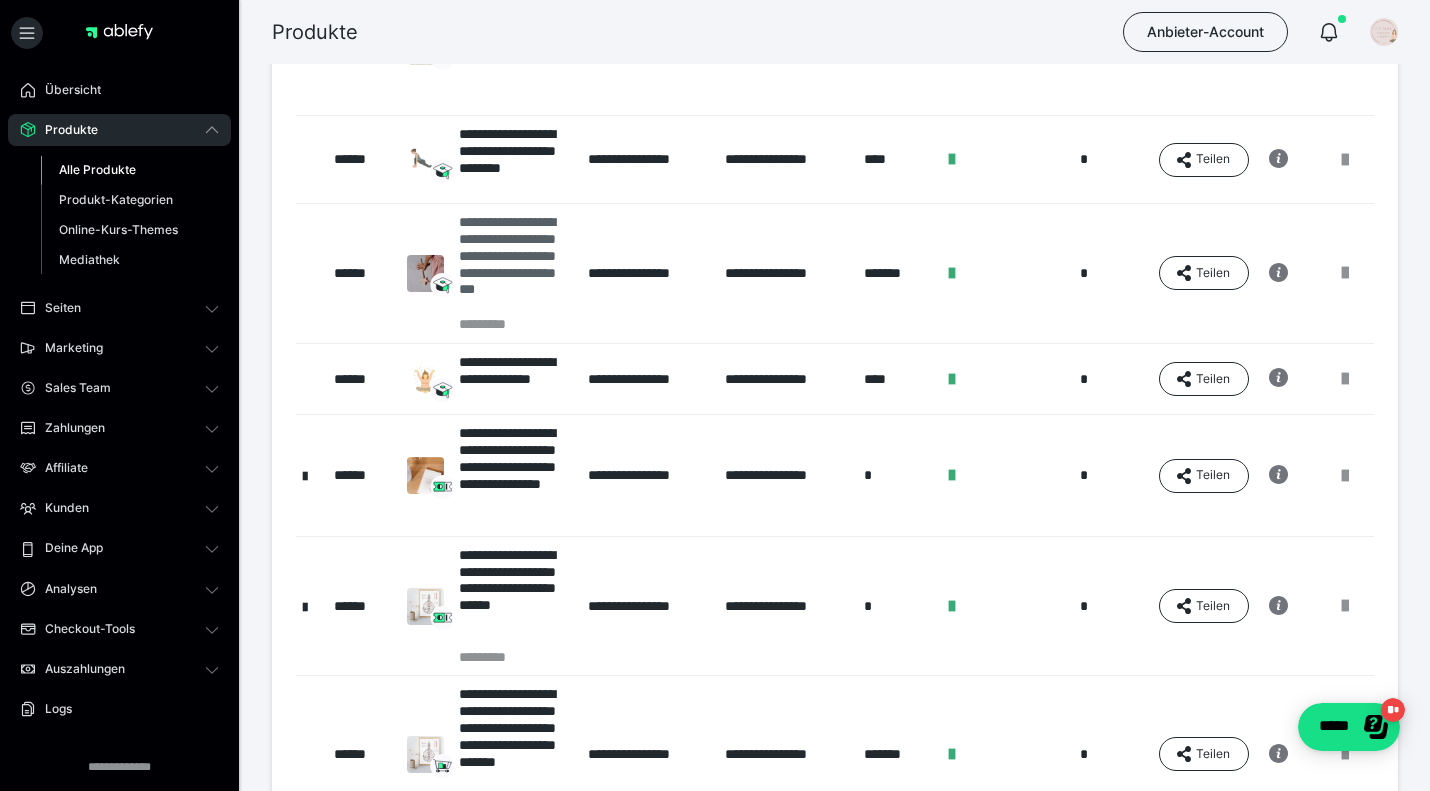 click on "**********" at bounding box center [513, 264] 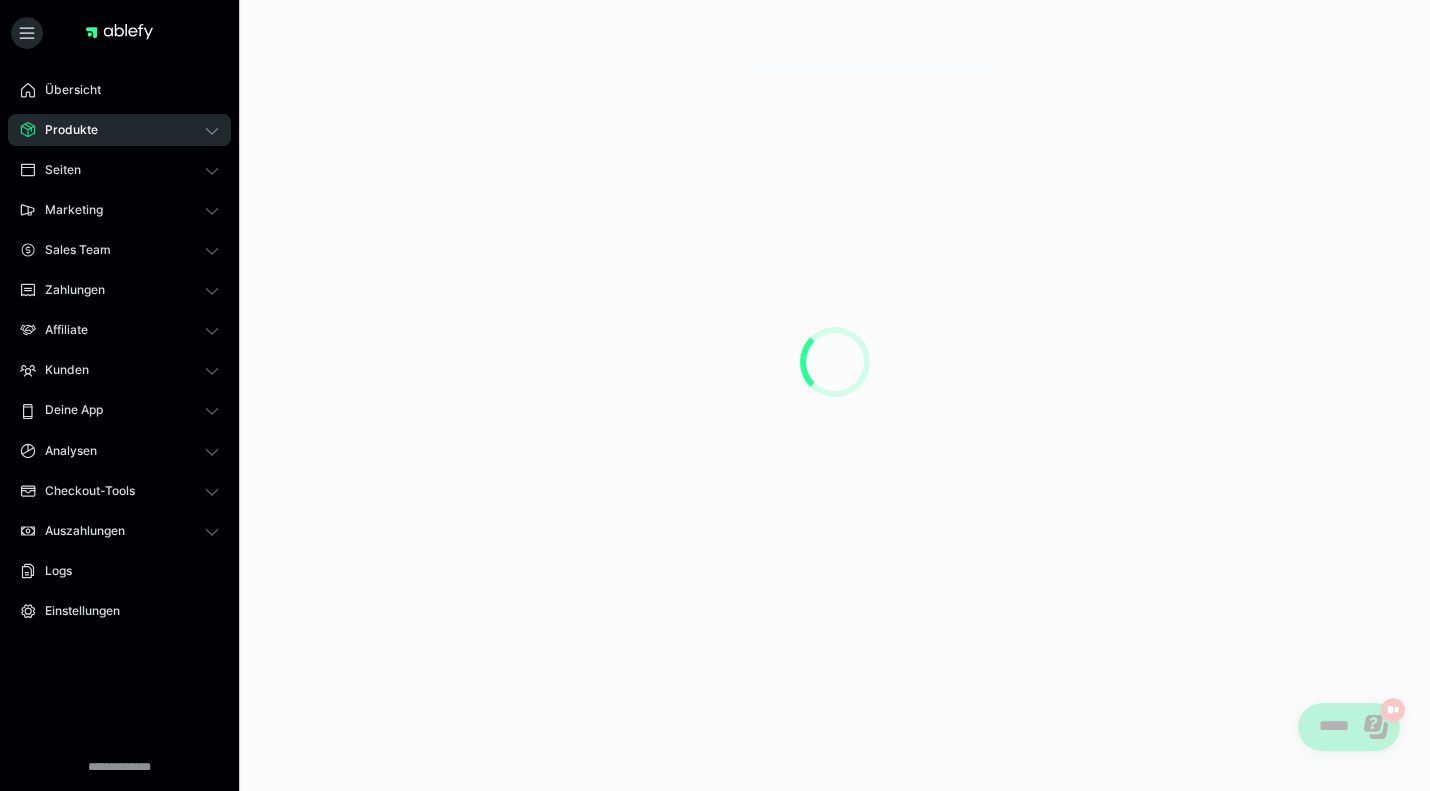 scroll, scrollTop: 0, scrollLeft: 0, axis: both 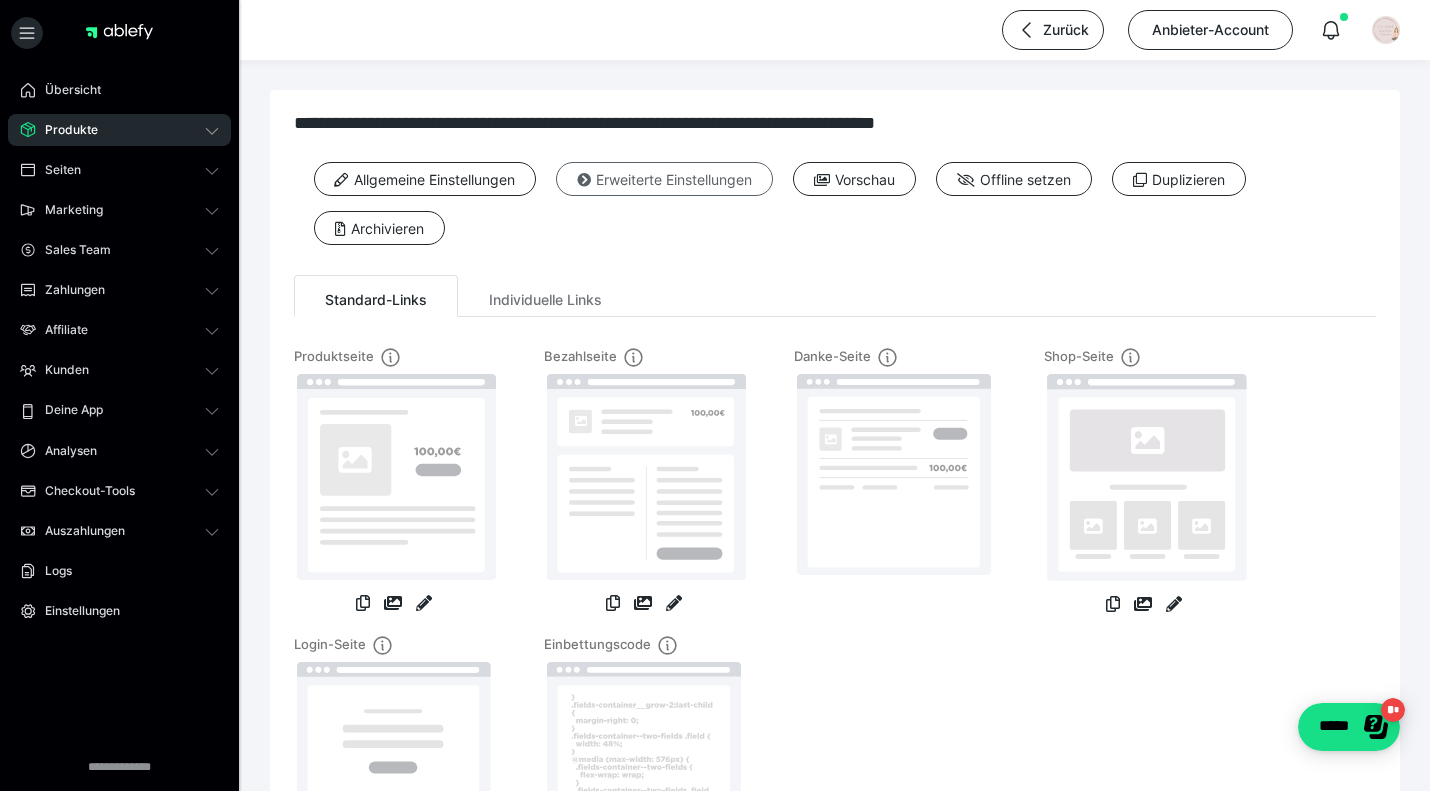 click on "Erweiterte Einstellungen" at bounding box center [664, 179] 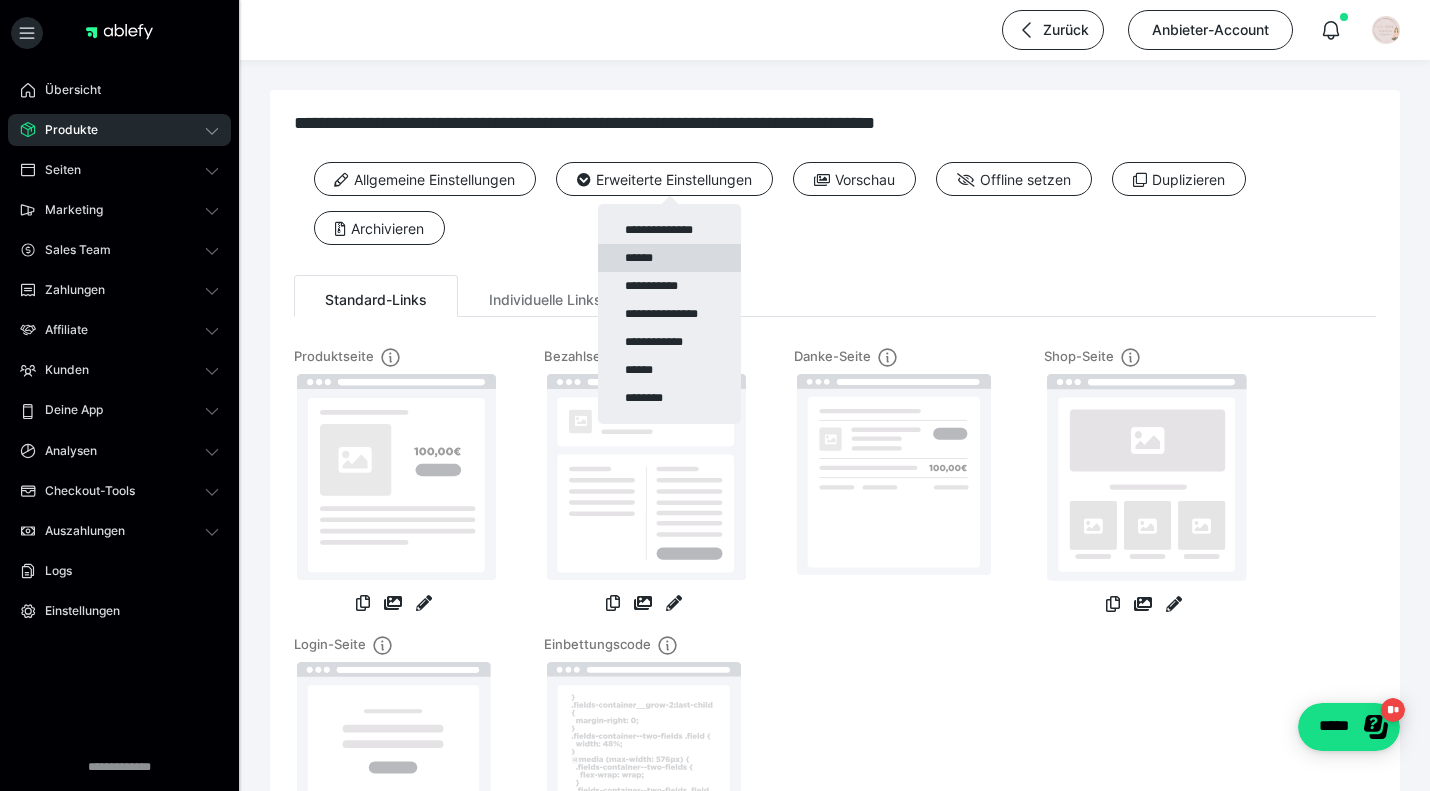 click on "******" at bounding box center (669, 258) 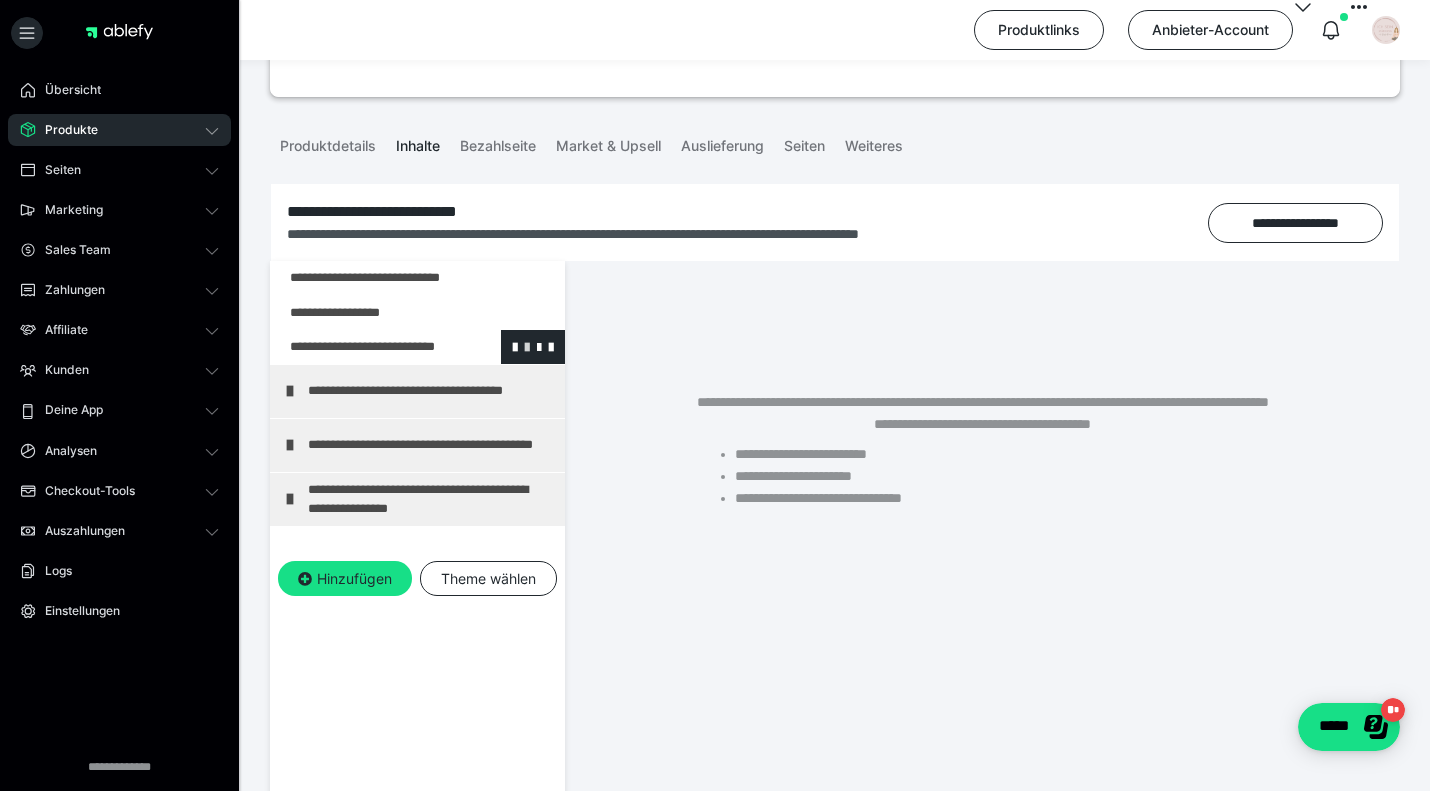 scroll, scrollTop: 188, scrollLeft: 0, axis: vertical 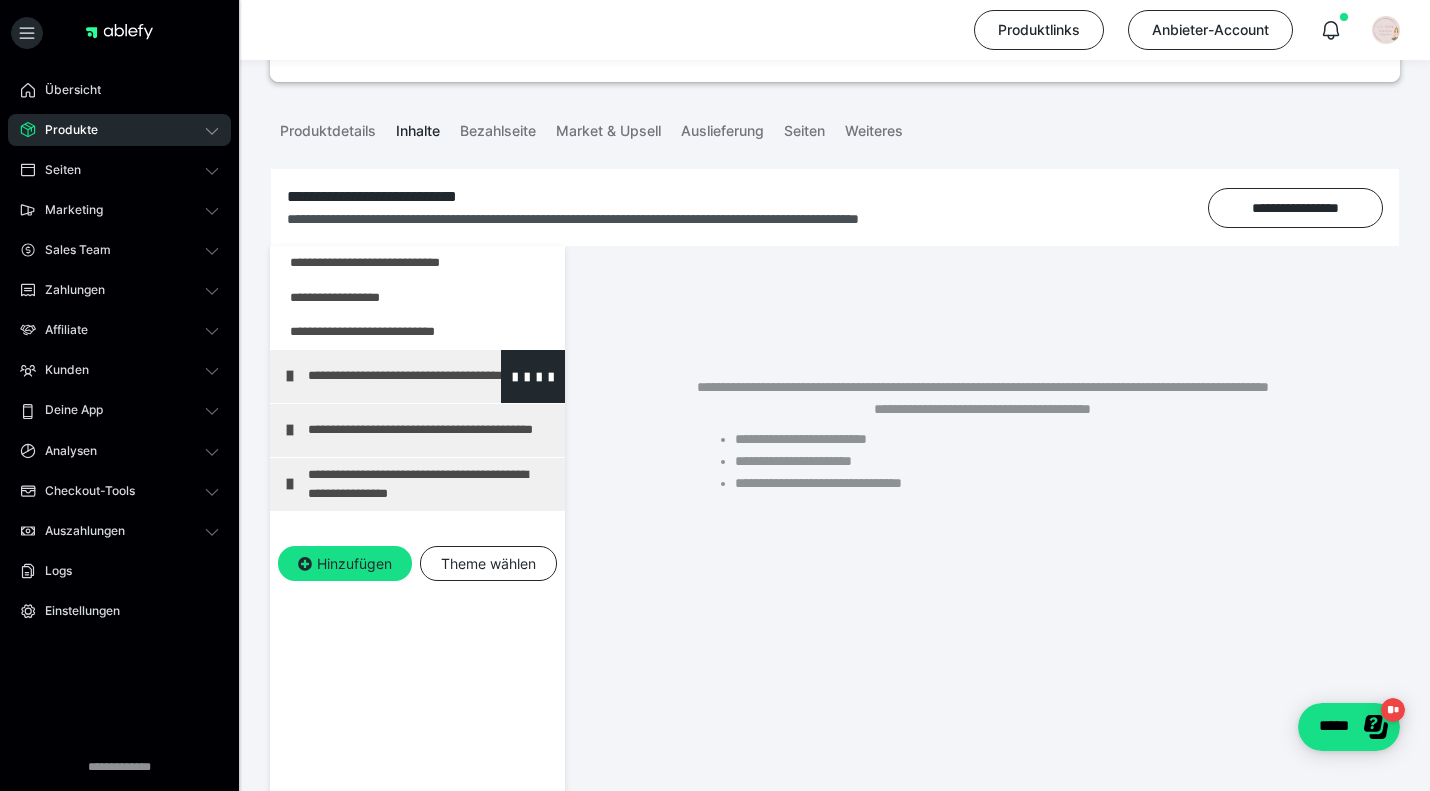 click at bounding box center (290, 376) 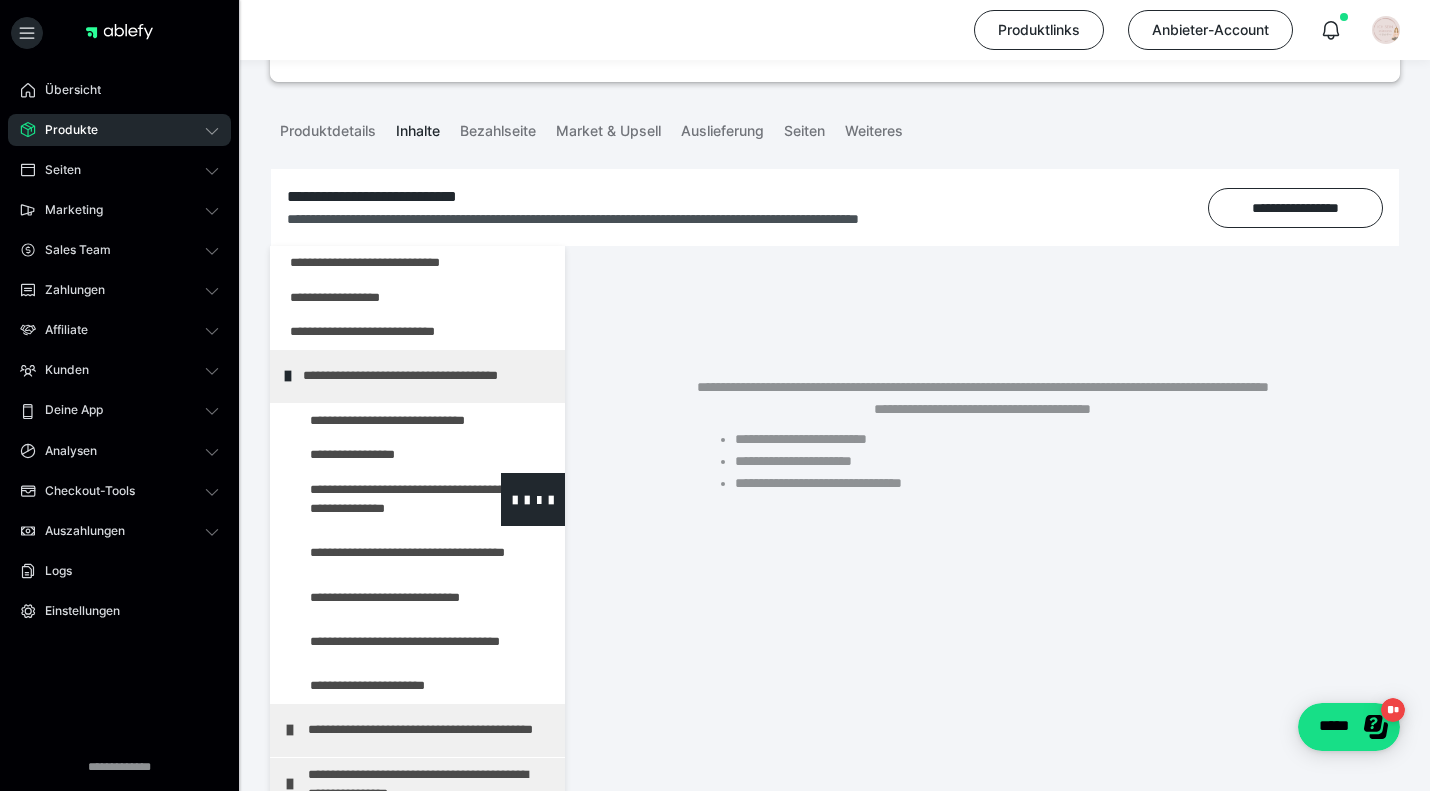 scroll, scrollTop: 10, scrollLeft: 0, axis: vertical 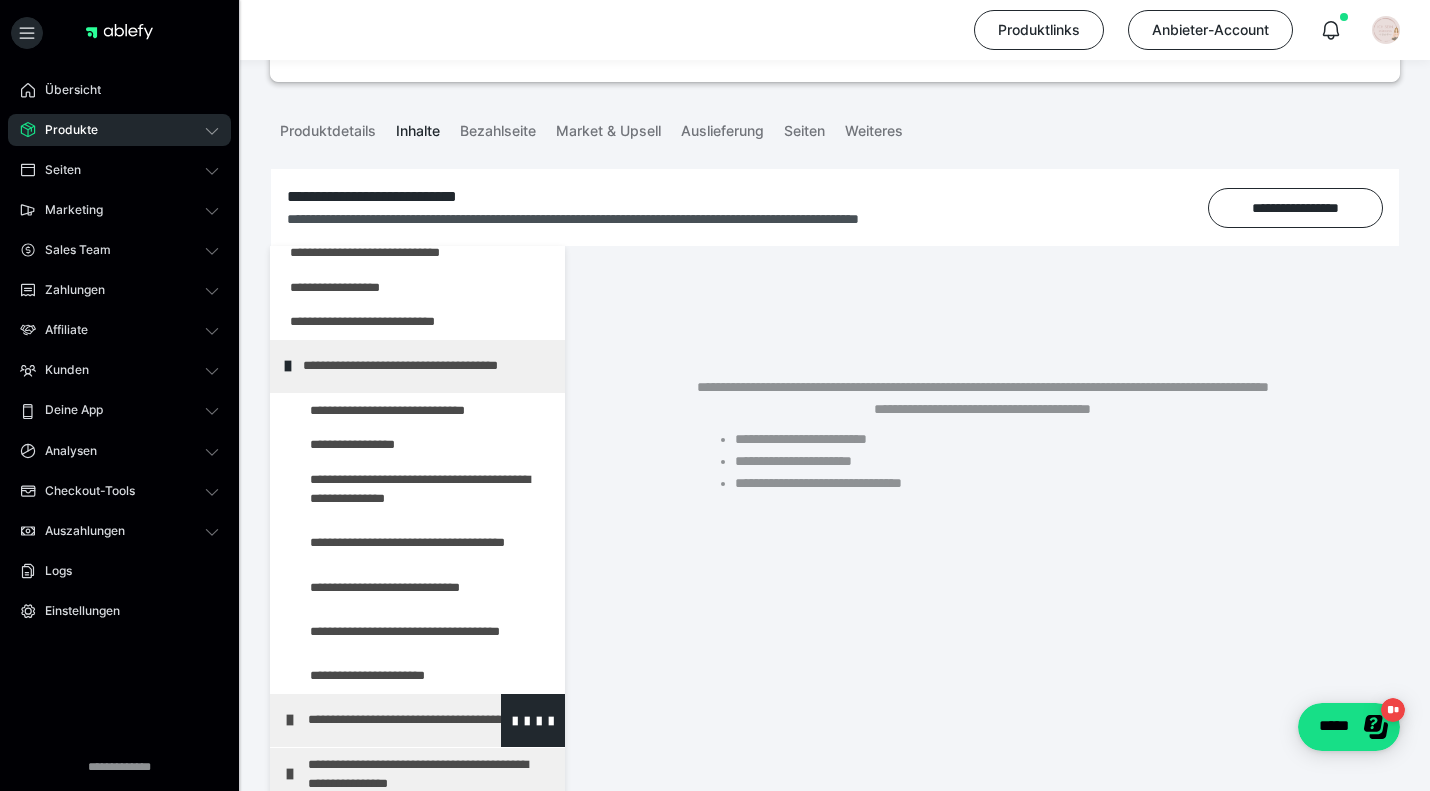 click at bounding box center (290, 720) 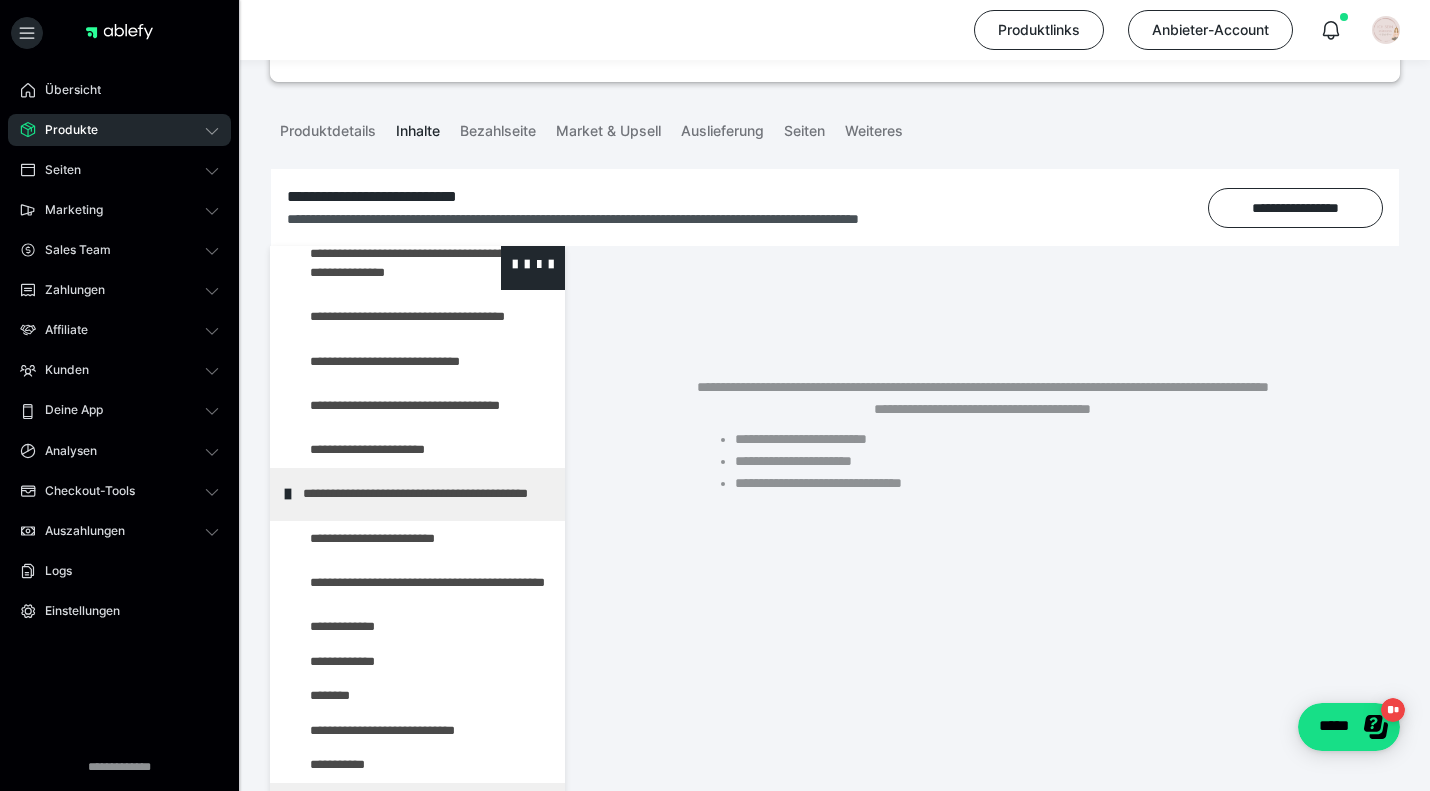 scroll, scrollTop: 271, scrollLeft: 0, axis: vertical 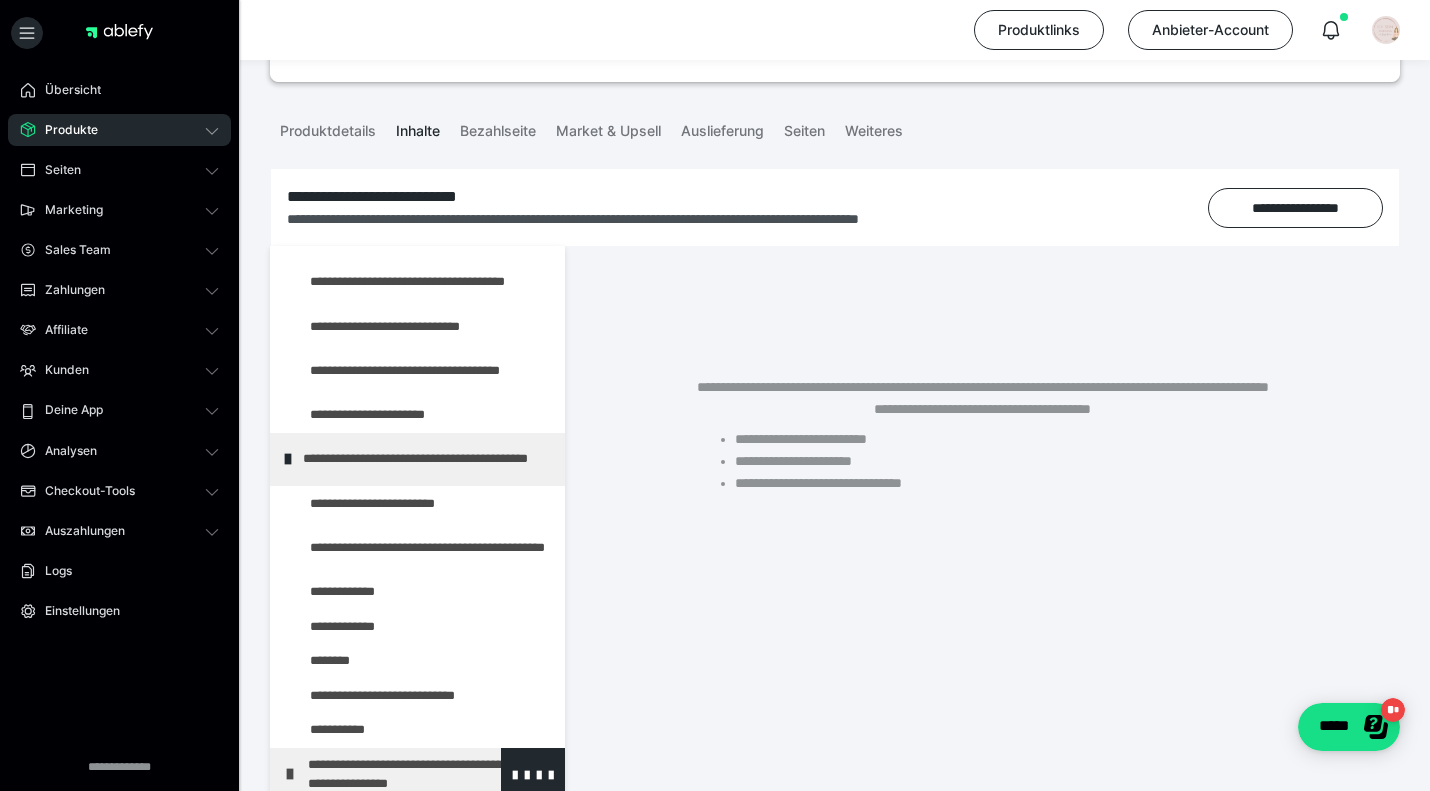 click on "**********" at bounding box center [417, 774] 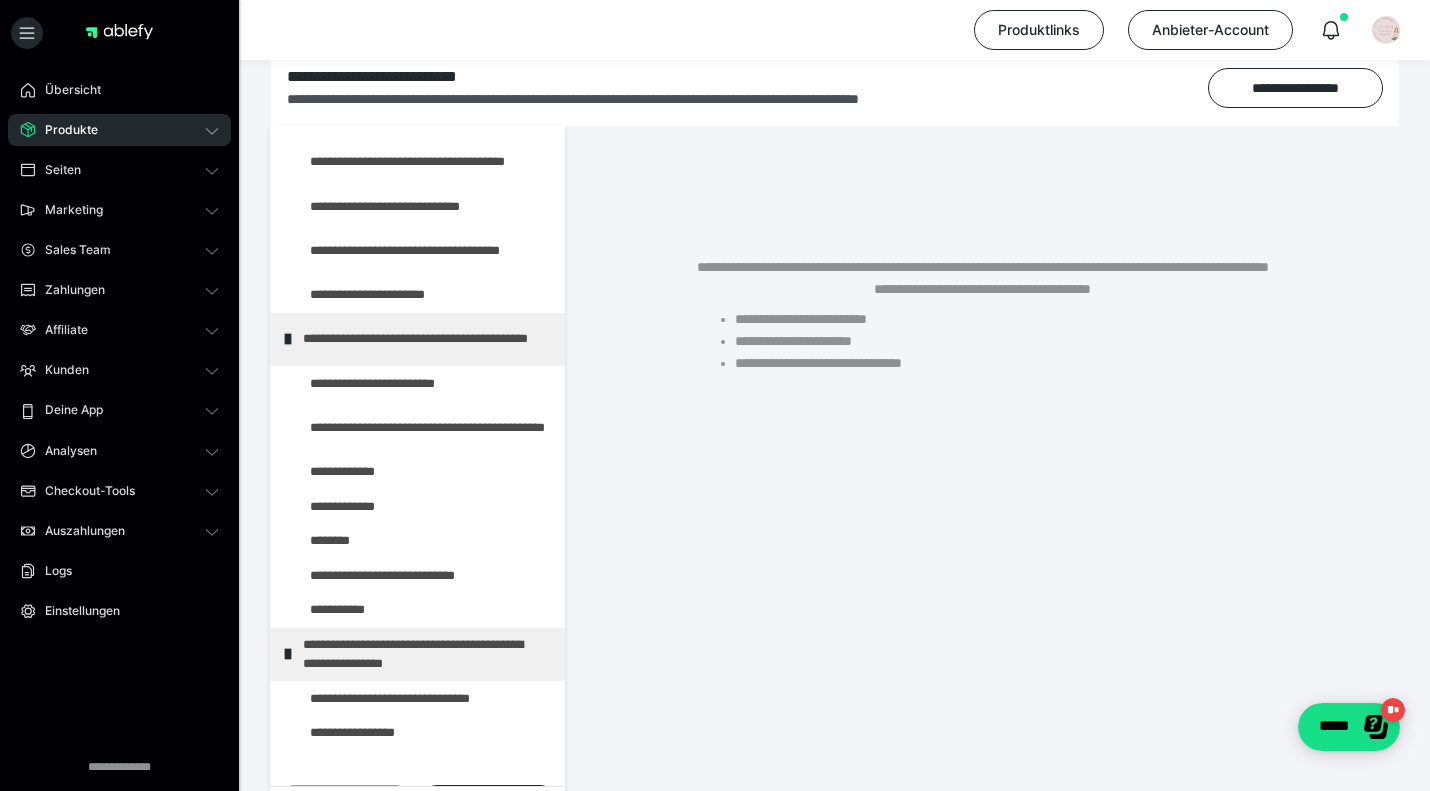scroll, scrollTop: 374, scrollLeft: 0, axis: vertical 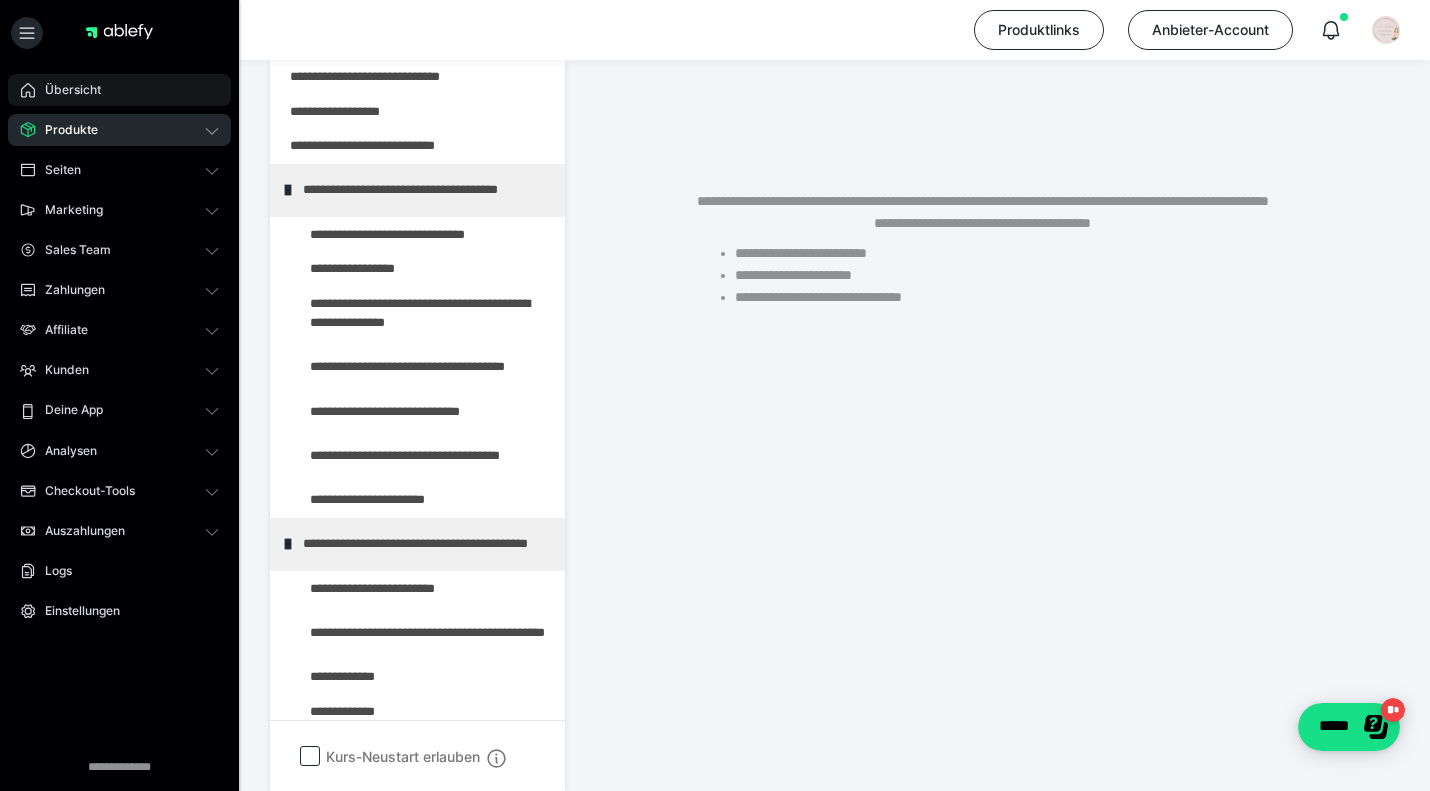 click on "Übersicht" at bounding box center (66, 90) 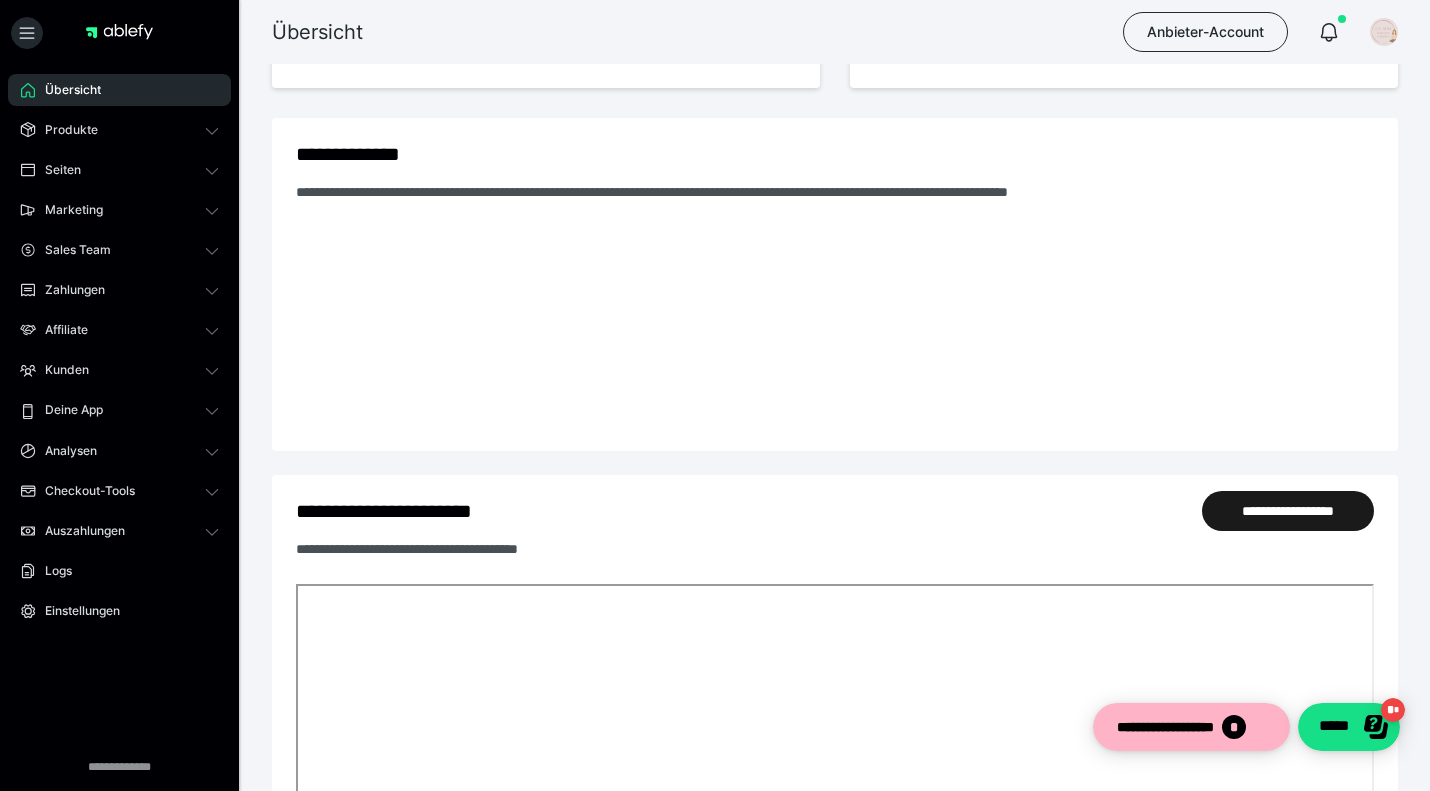 scroll, scrollTop: 0, scrollLeft: 0, axis: both 